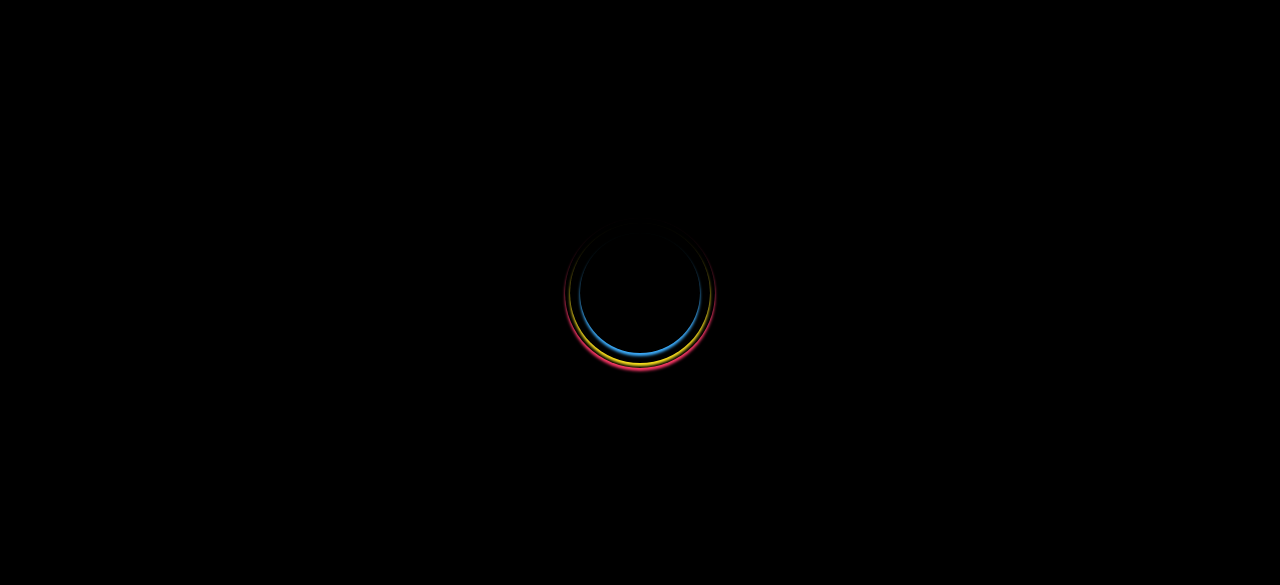 scroll, scrollTop: 0, scrollLeft: 0, axis: both 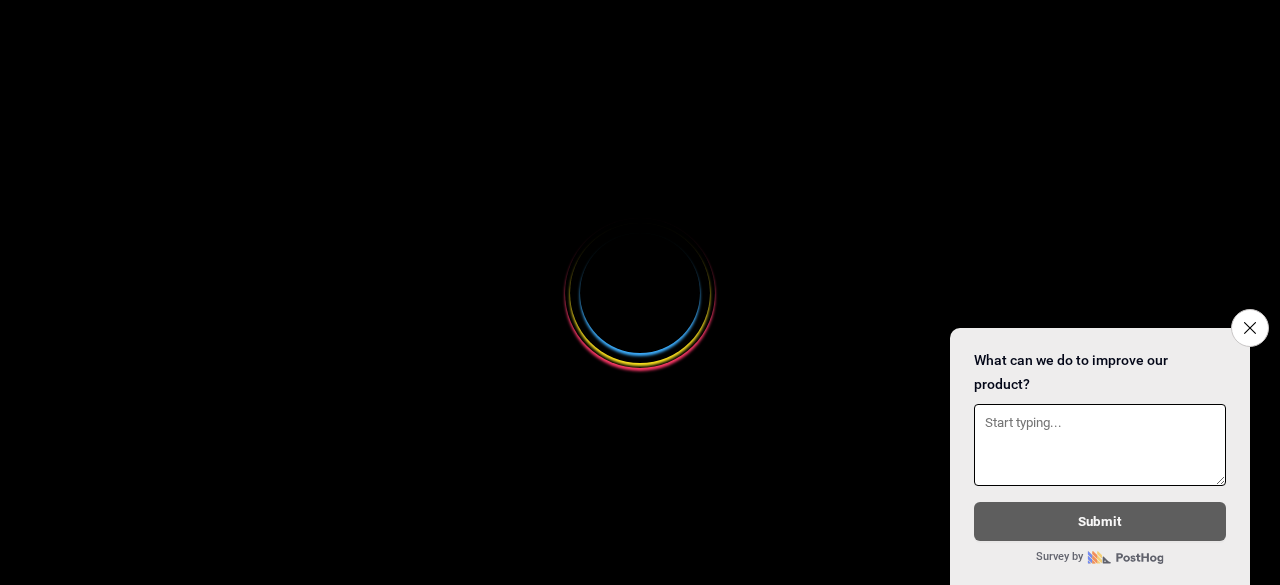 select 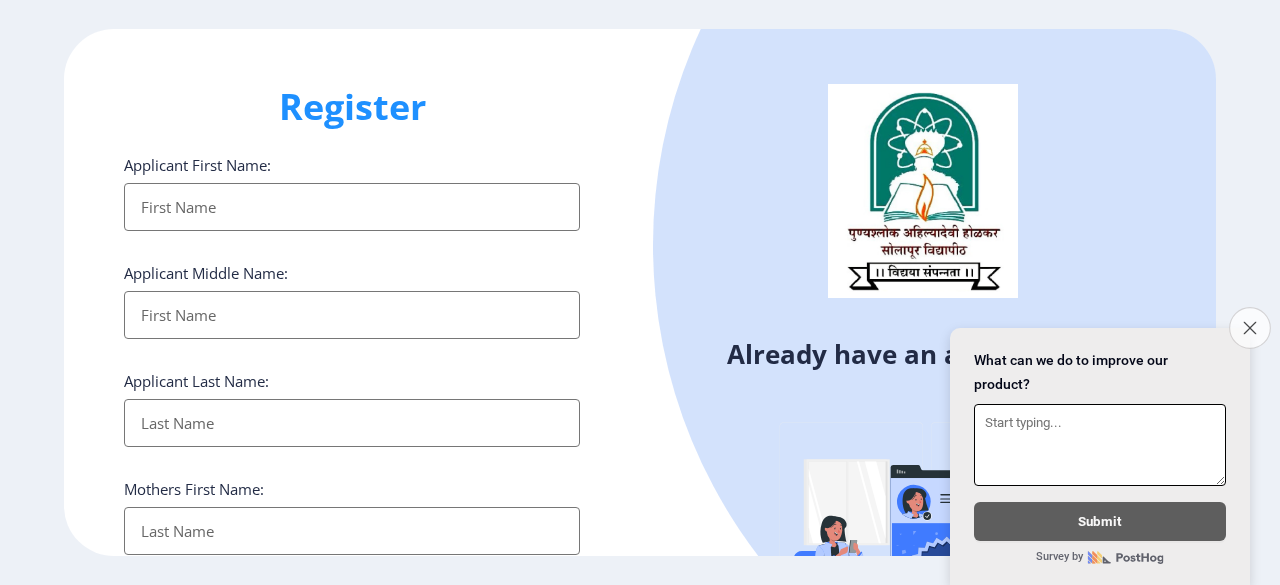 click on "Close survey" at bounding box center (1250, 328) 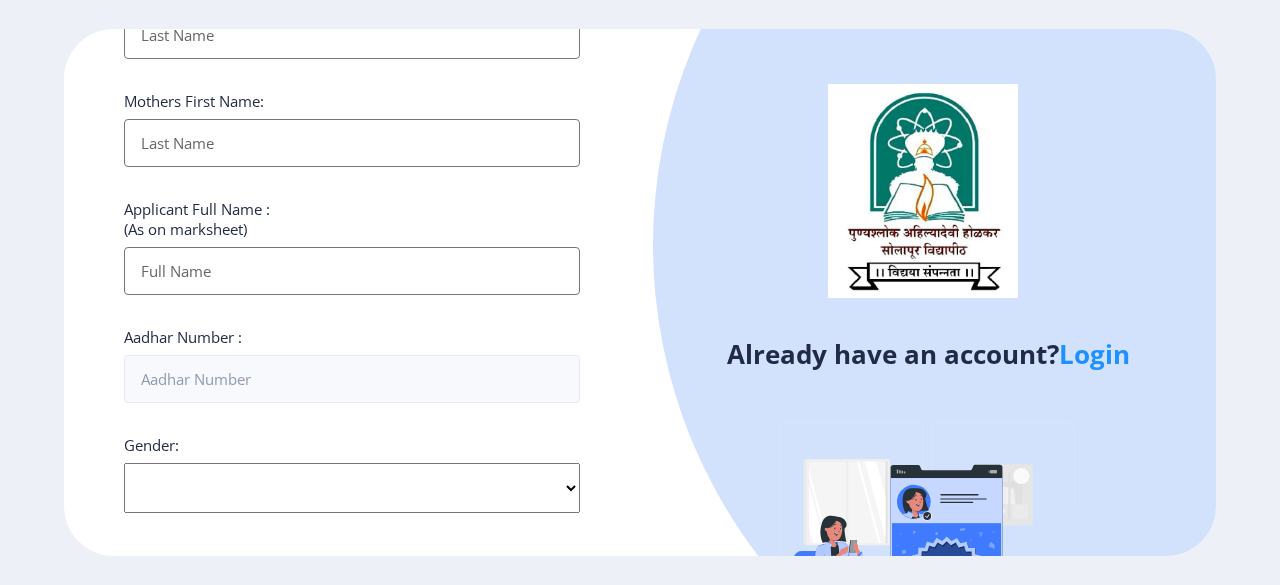 scroll, scrollTop: 388, scrollLeft: 0, axis: vertical 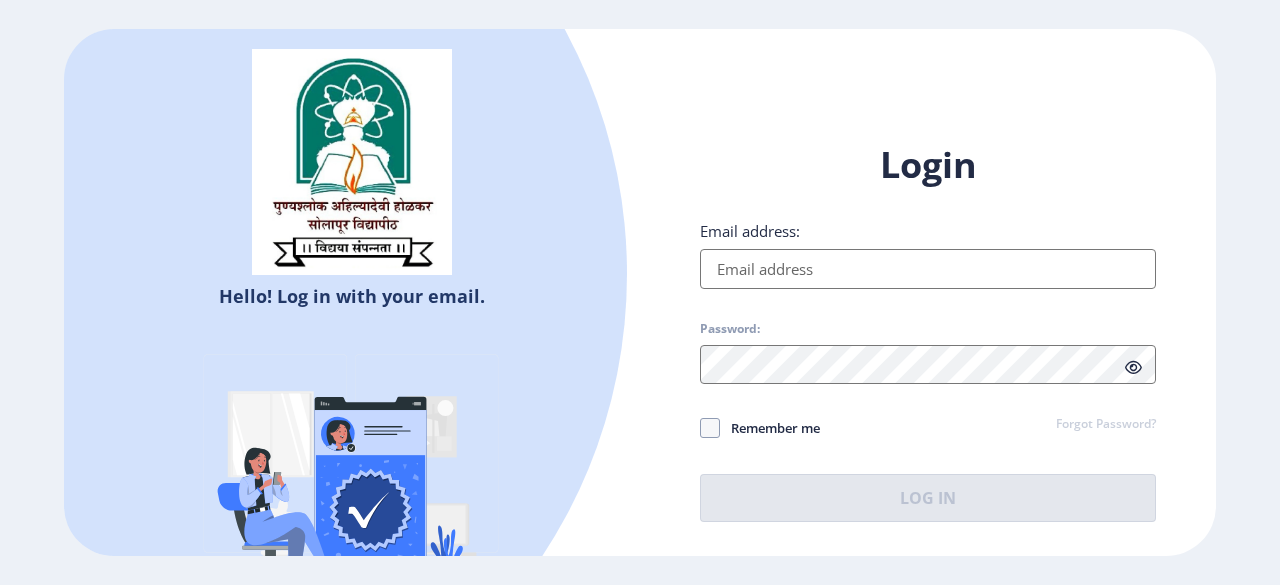 select 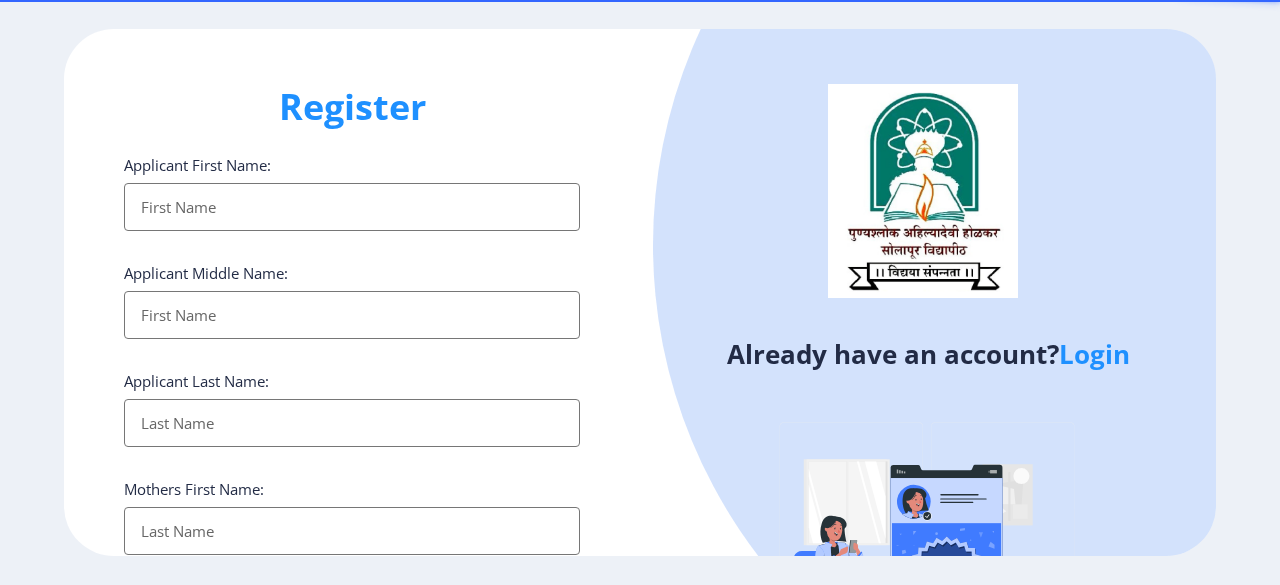 select 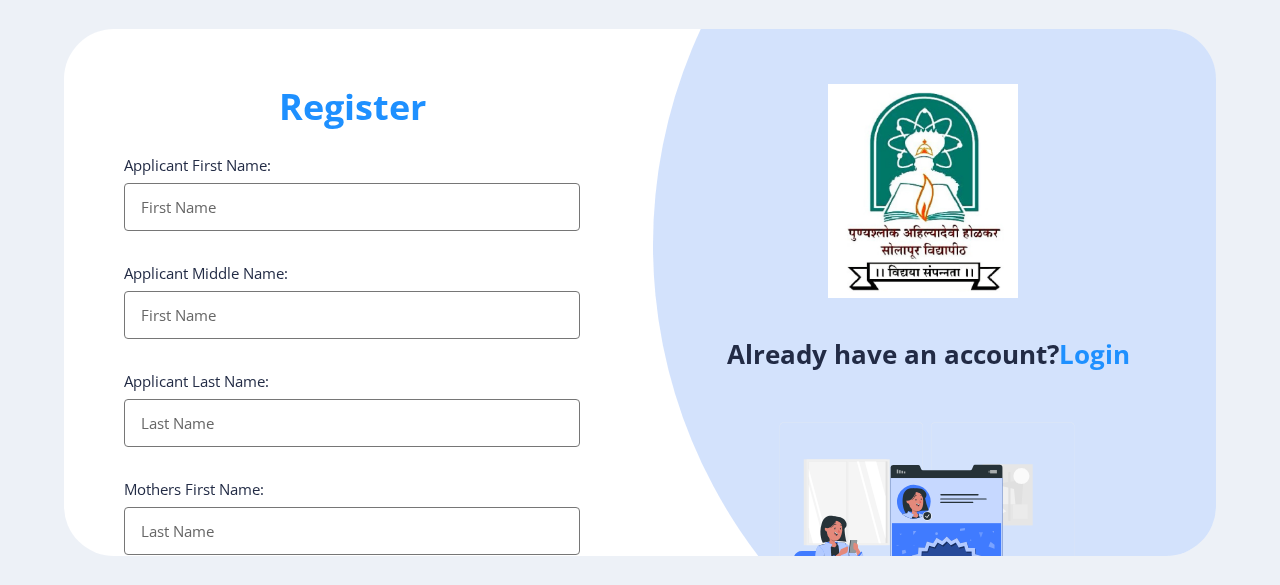 click on "Applicant First Name:" at bounding box center (352, 207) 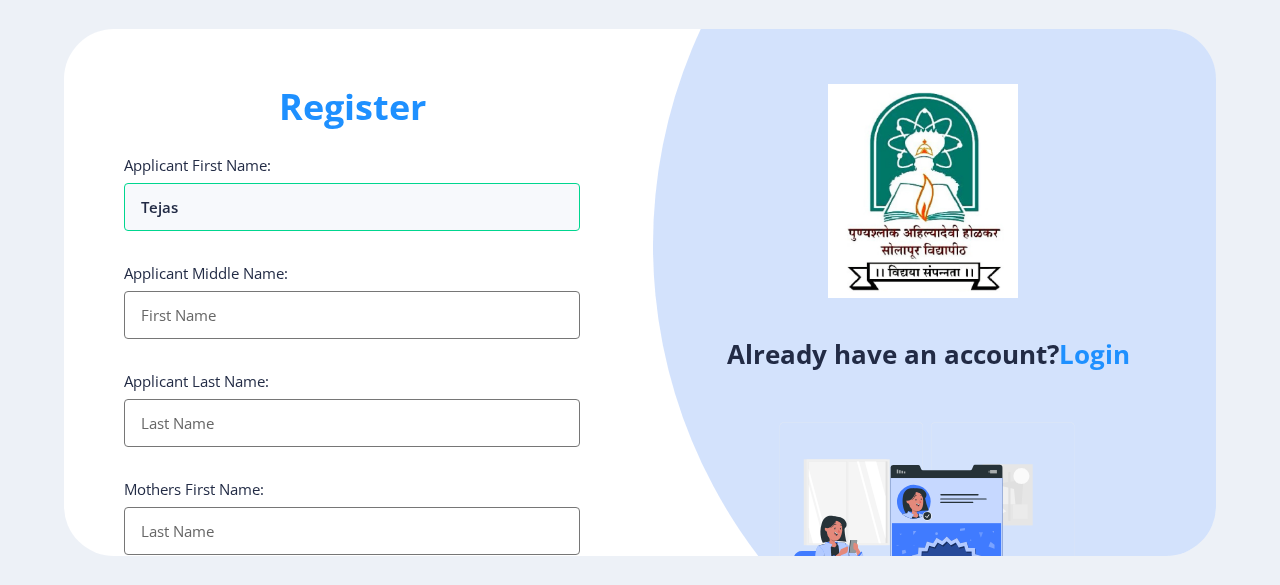 type on "tejas" 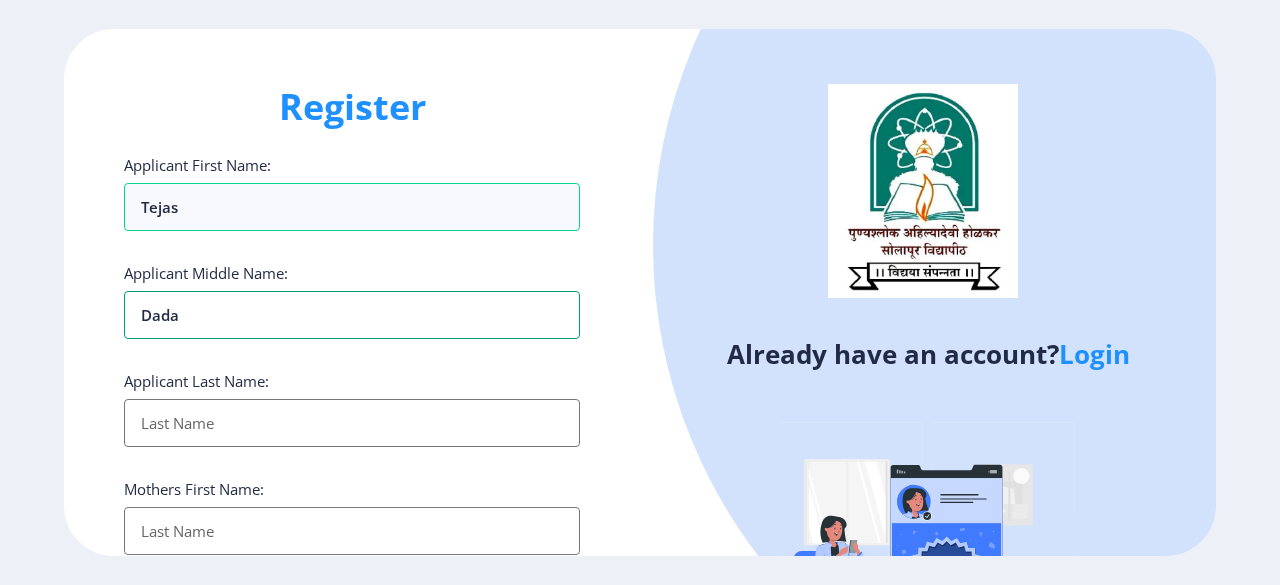 type on "dada" 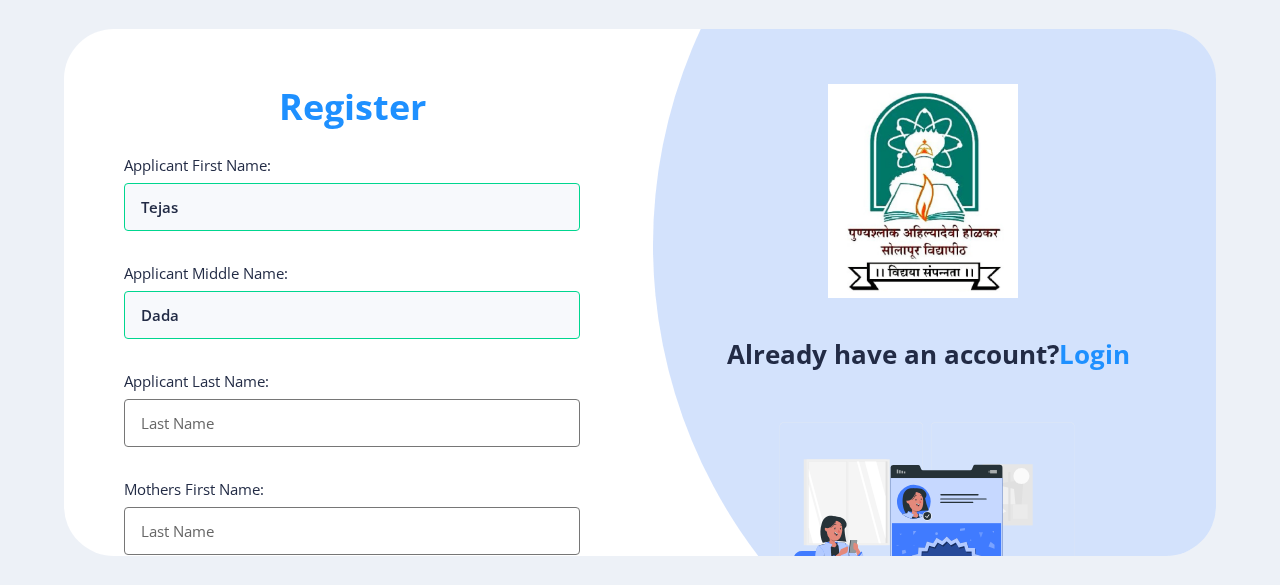 click on "Applicant First Name:" at bounding box center (352, 423) 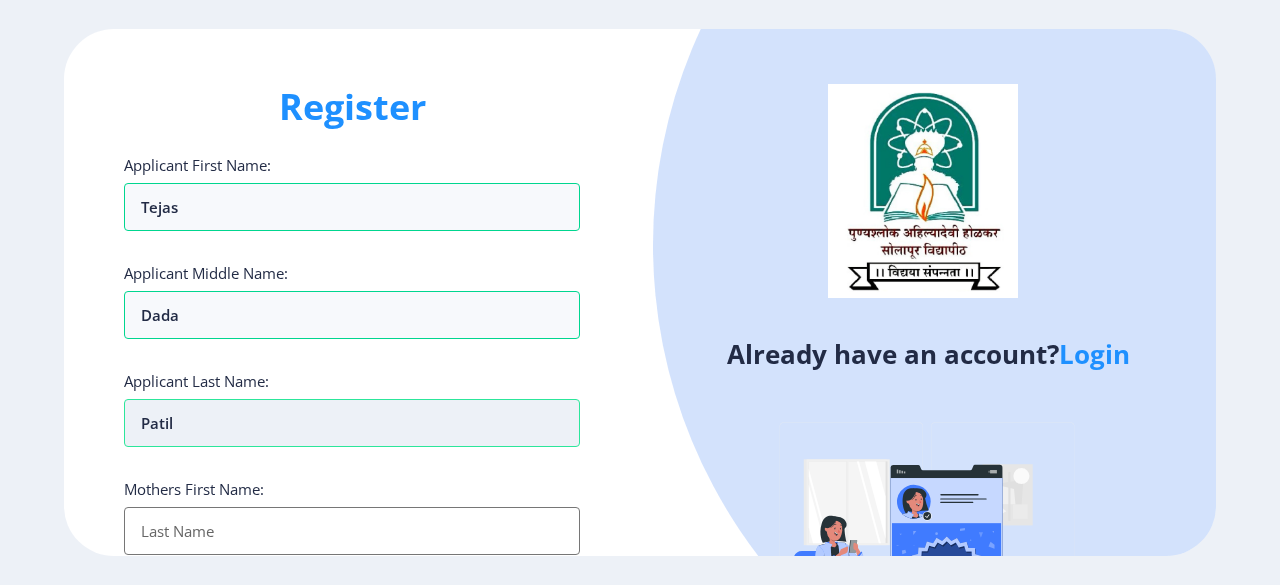 scroll, scrollTop: 117, scrollLeft: 0, axis: vertical 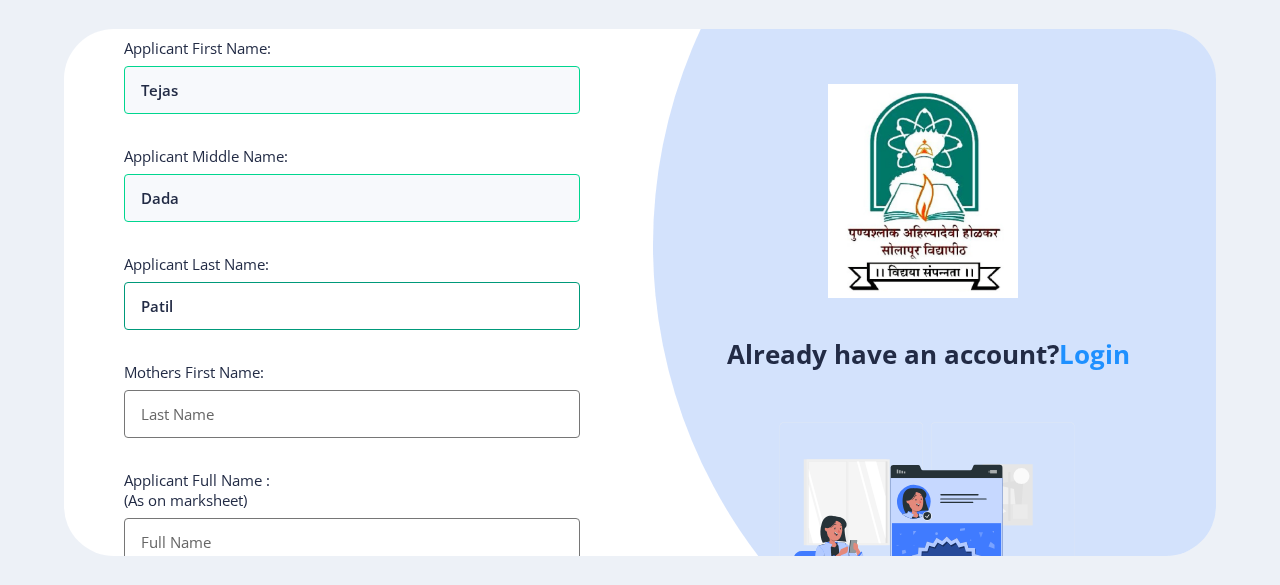 type on "patil" 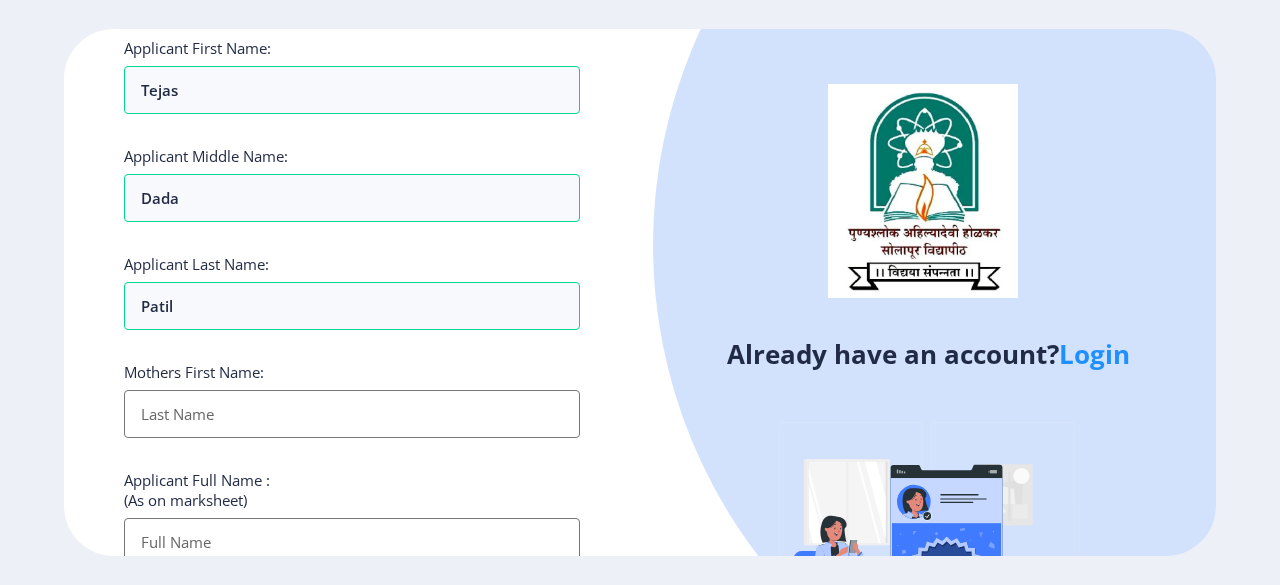 click on "Applicant First Name:" at bounding box center [352, 414] 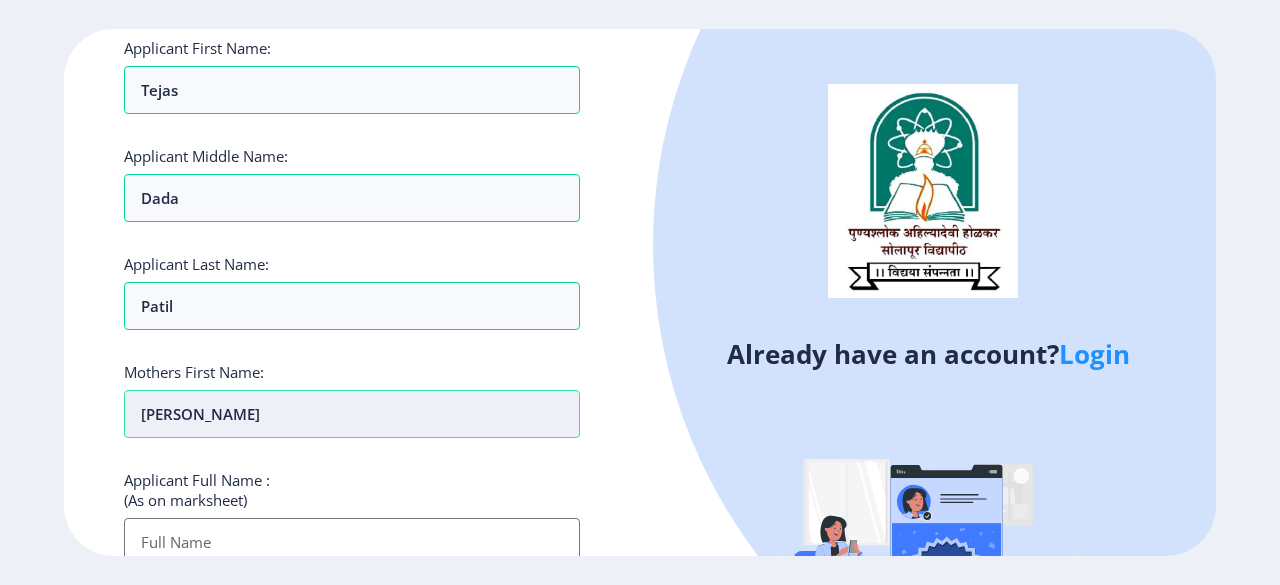 scroll, scrollTop: 240, scrollLeft: 0, axis: vertical 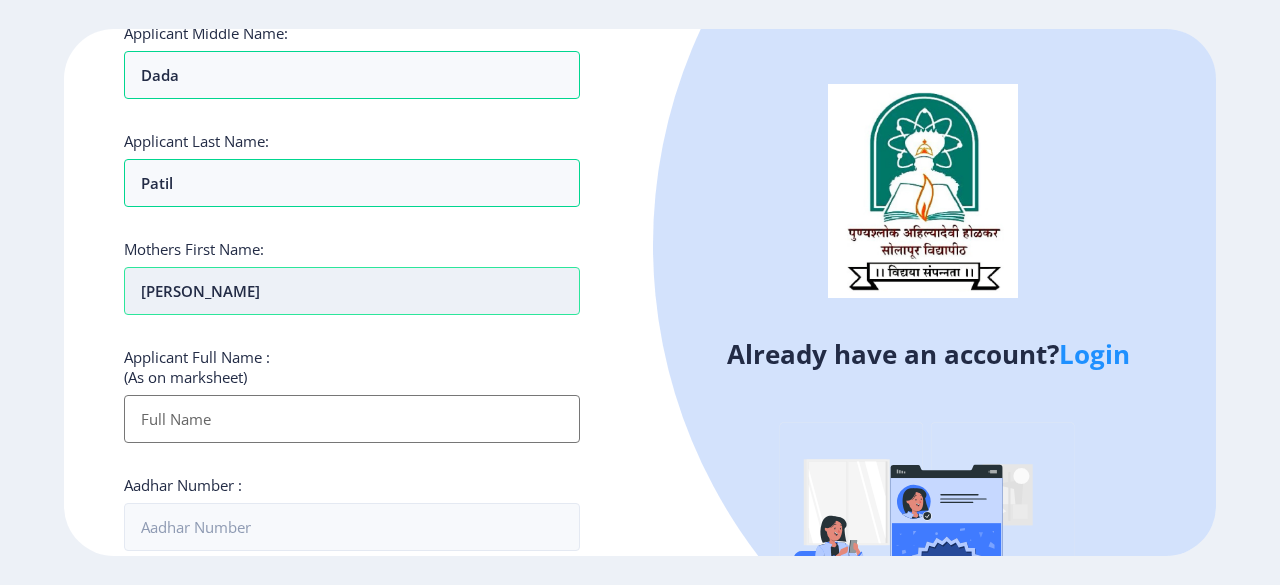 type on "shubhangi" 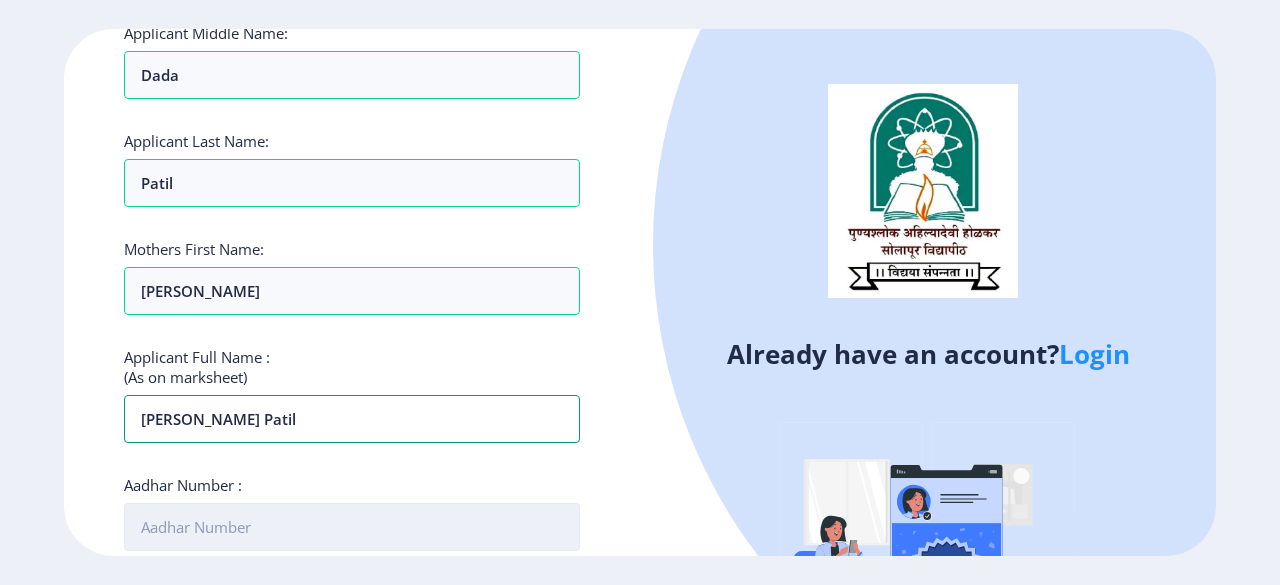 type on "tejas dada patil" 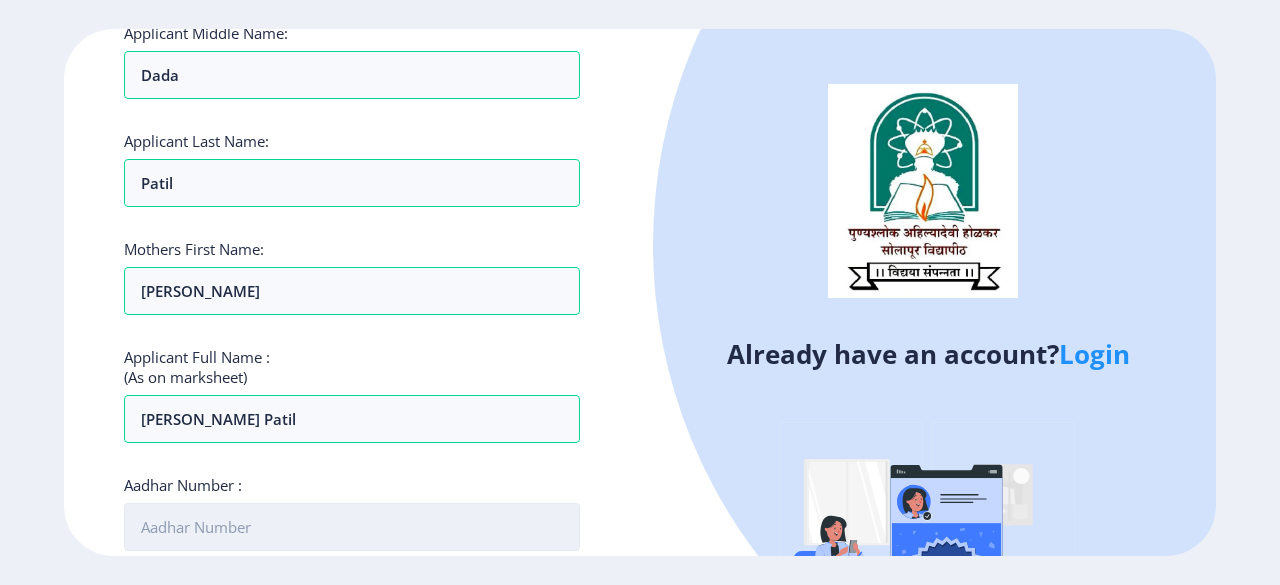 click on "Aadhar Number :" at bounding box center [352, 527] 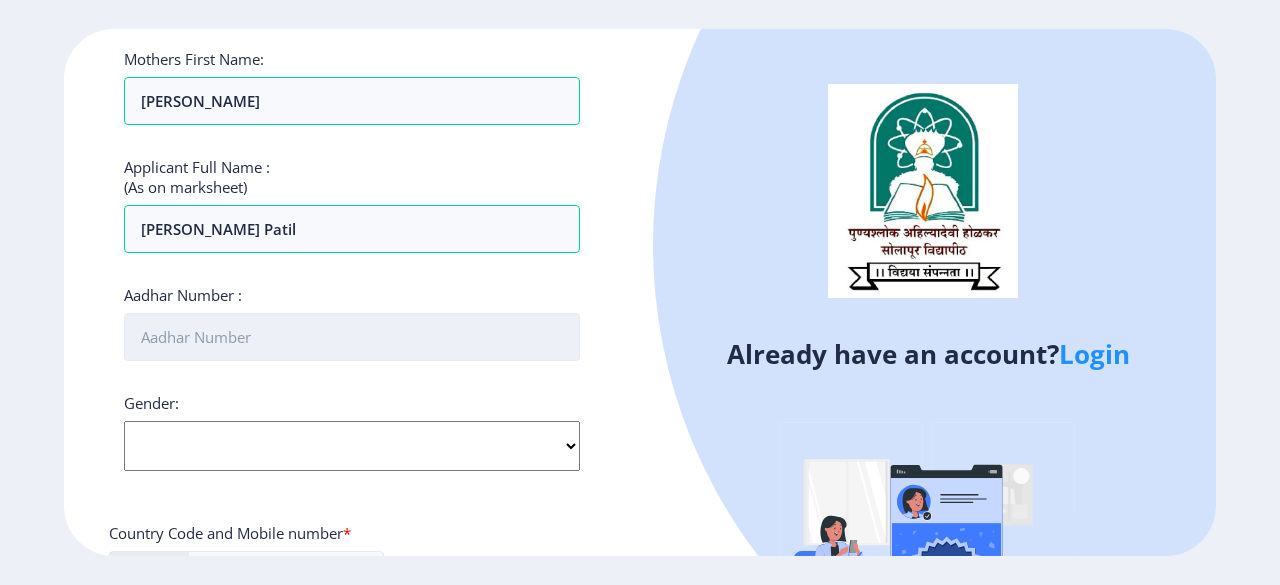 scroll, scrollTop: 432, scrollLeft: 0, axis: vertical 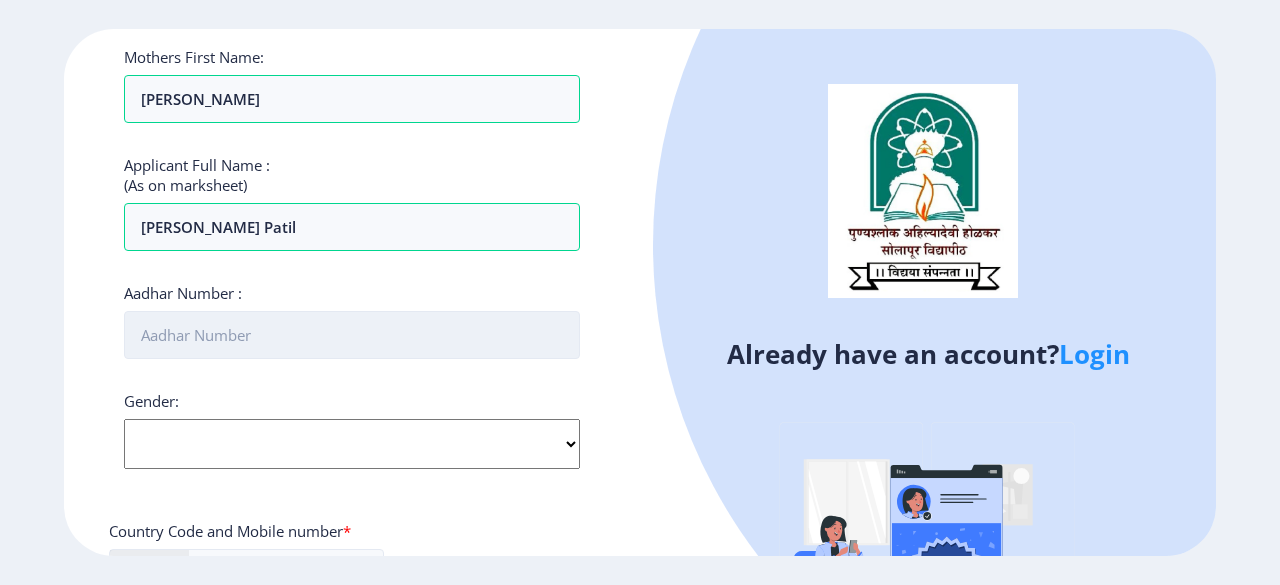 click on "Aadhar Number :" at bounding box center [352, 335] 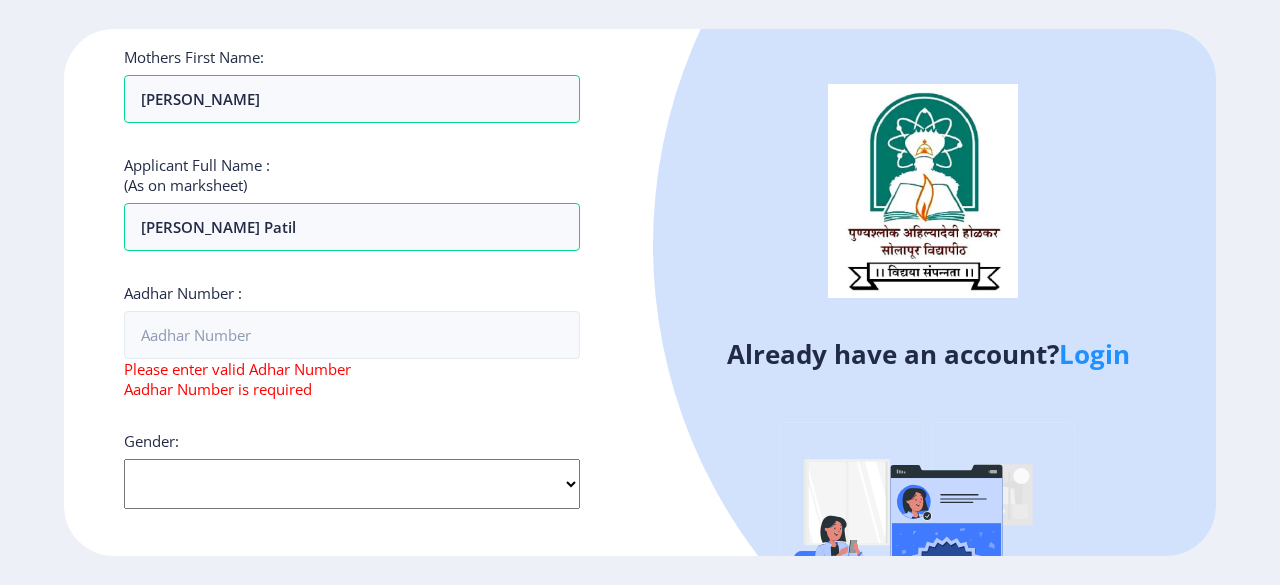 click on "Gender: Select Gender Male Female Other" 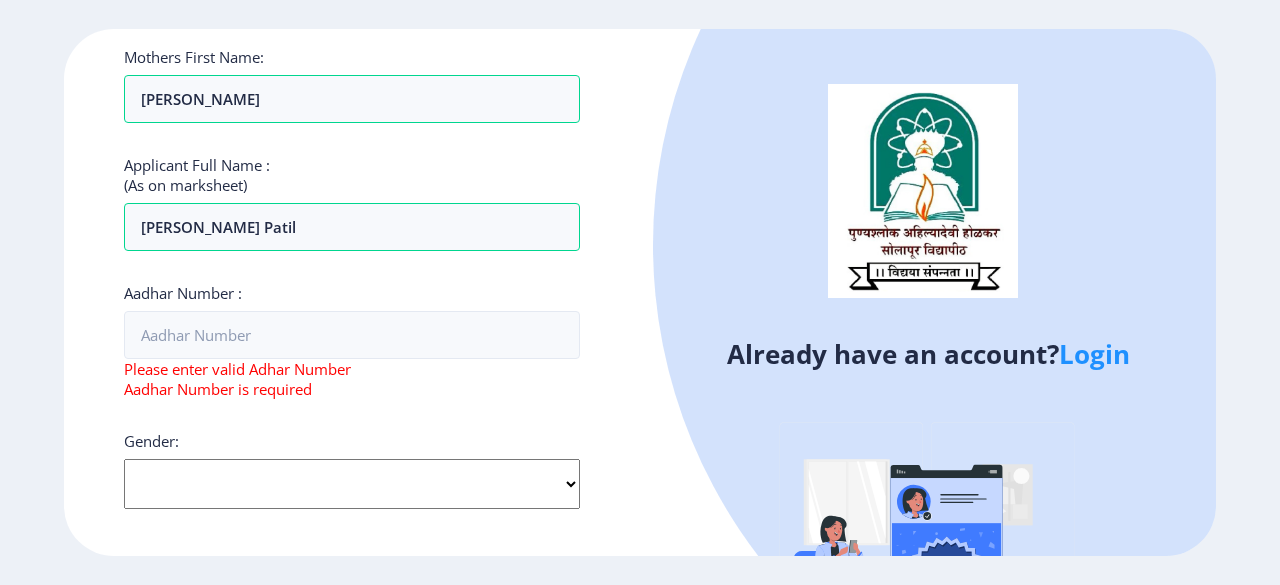 select on "[DEMOGRAPHIC_DATA]" 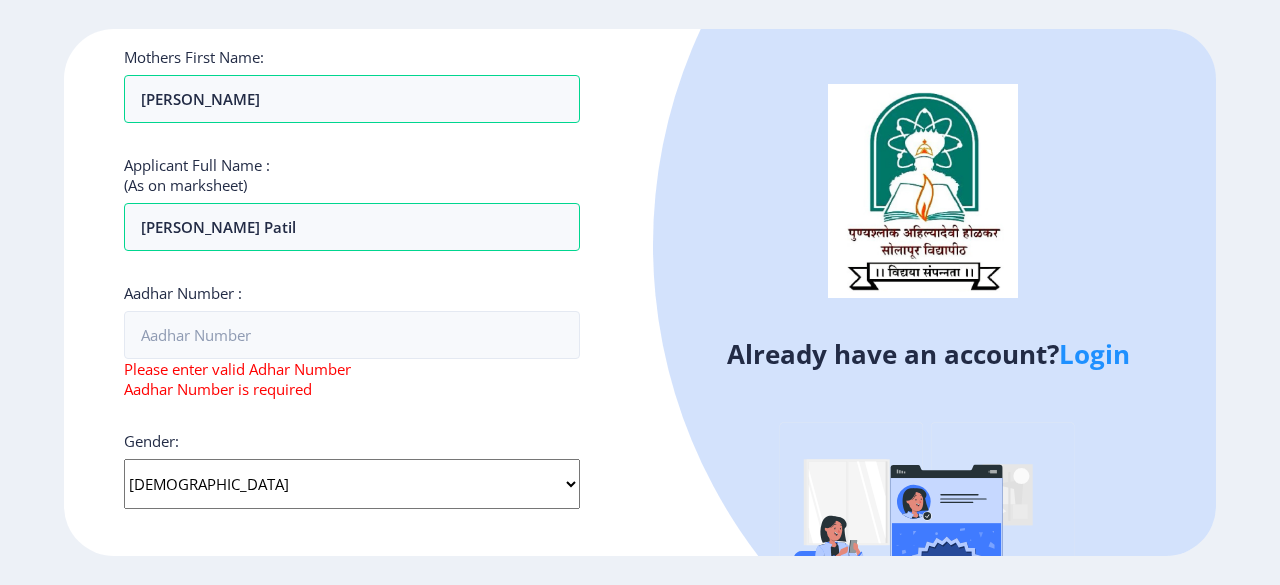click on "Select Gender Male Female Other" 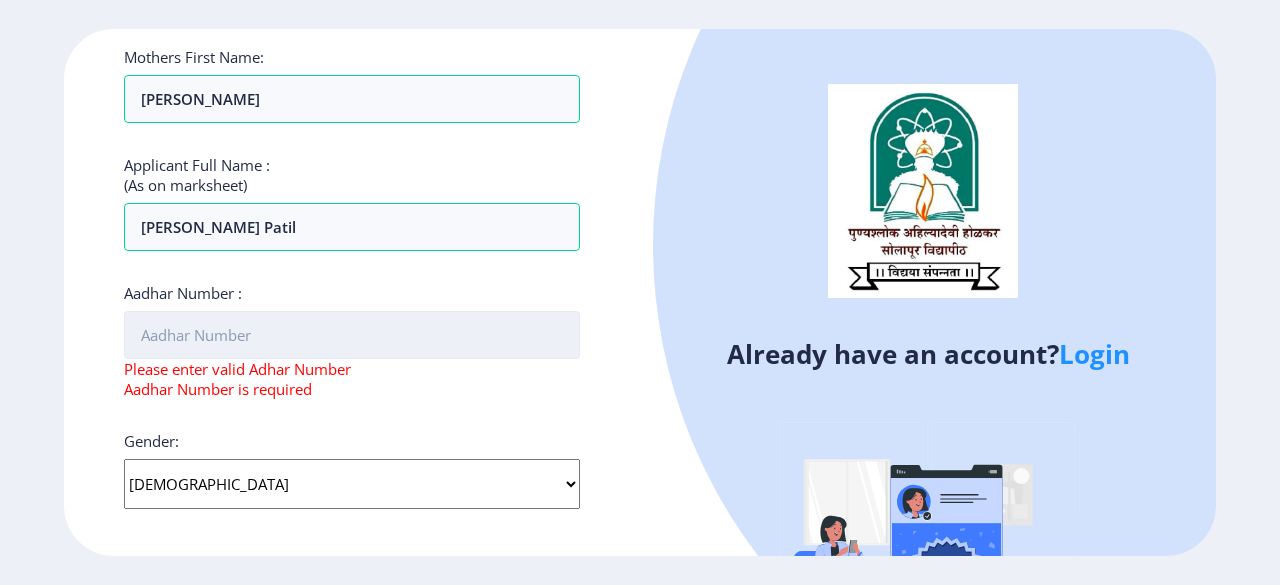 click on "Aadhar Number :" at bounding box center (352, 335) 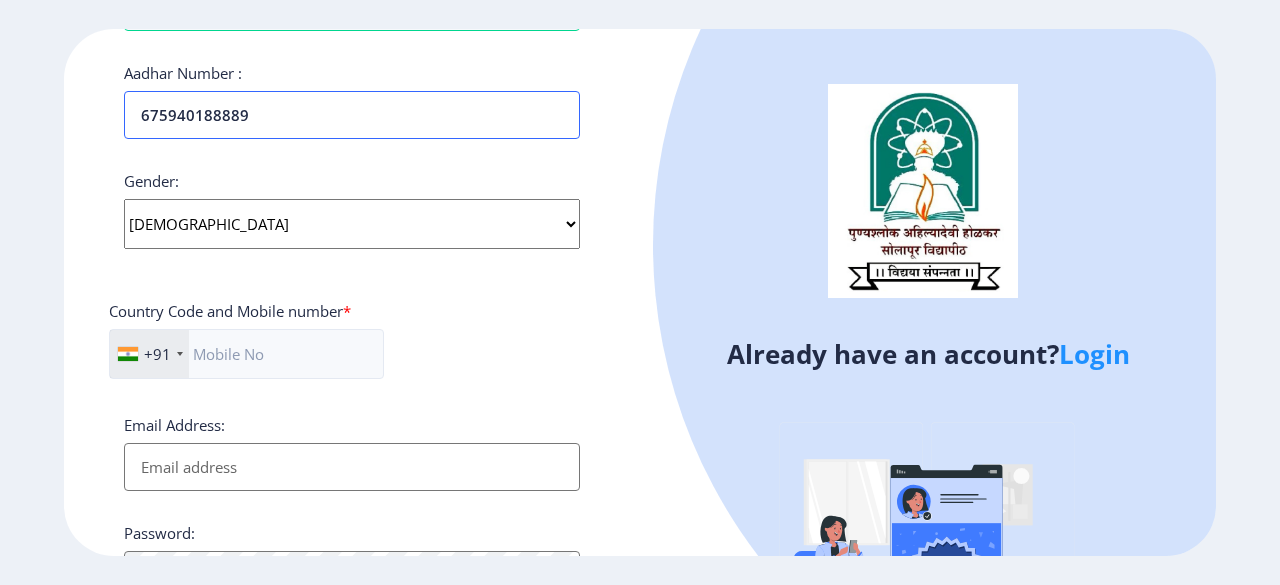 scroll, scrollTop: 654, scrollLeft: 0, axis: vertical 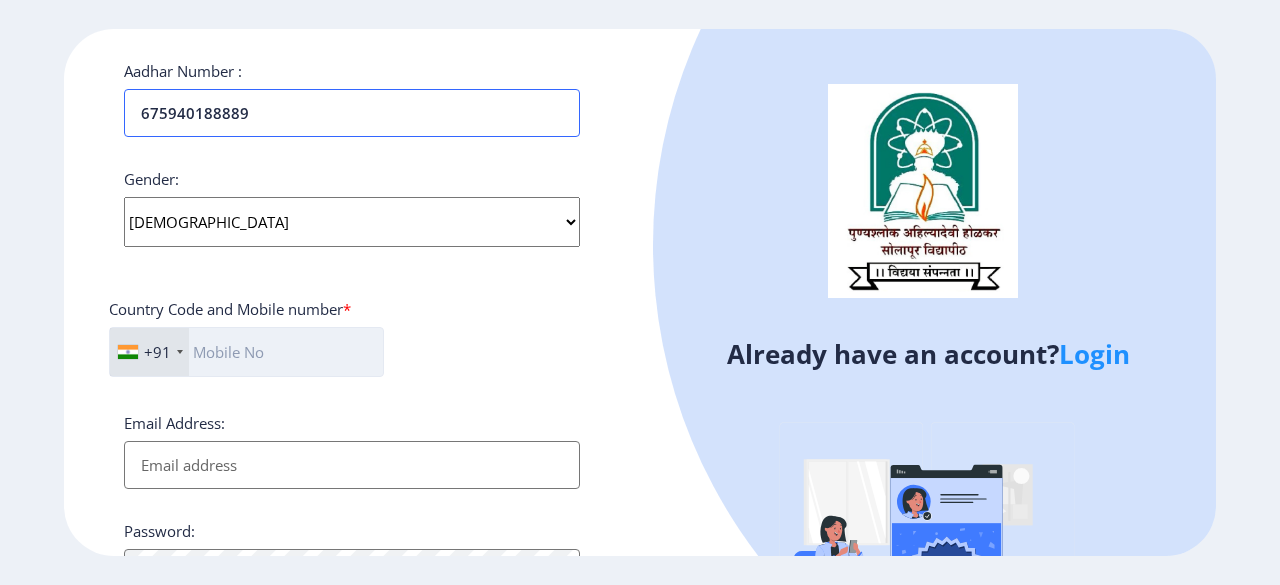type on "675940188889" 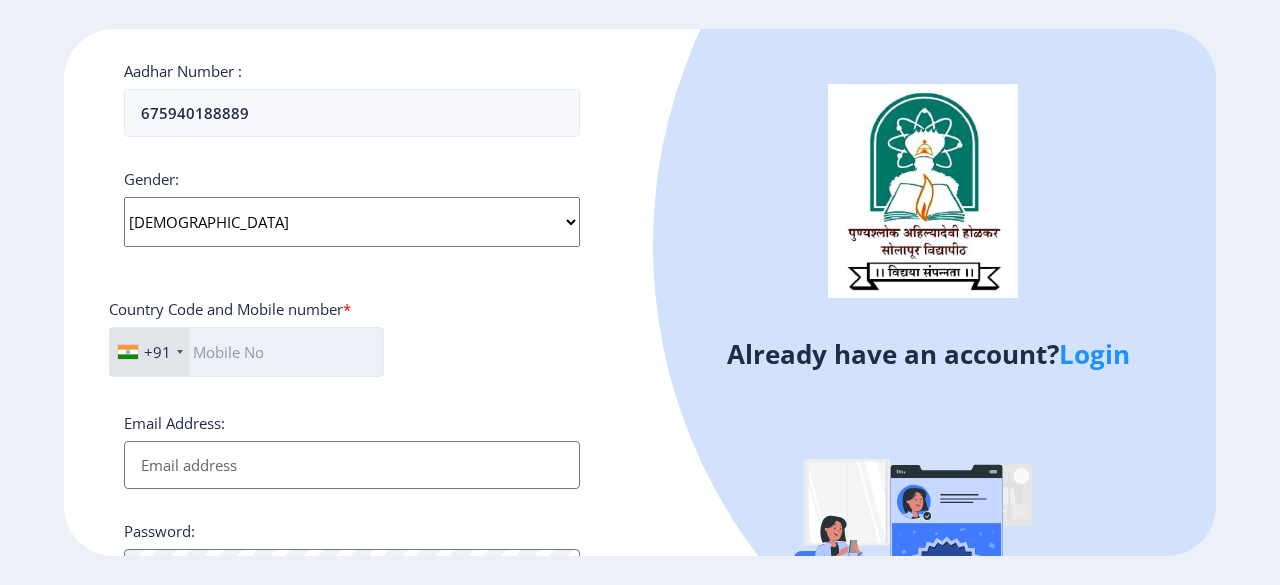 click 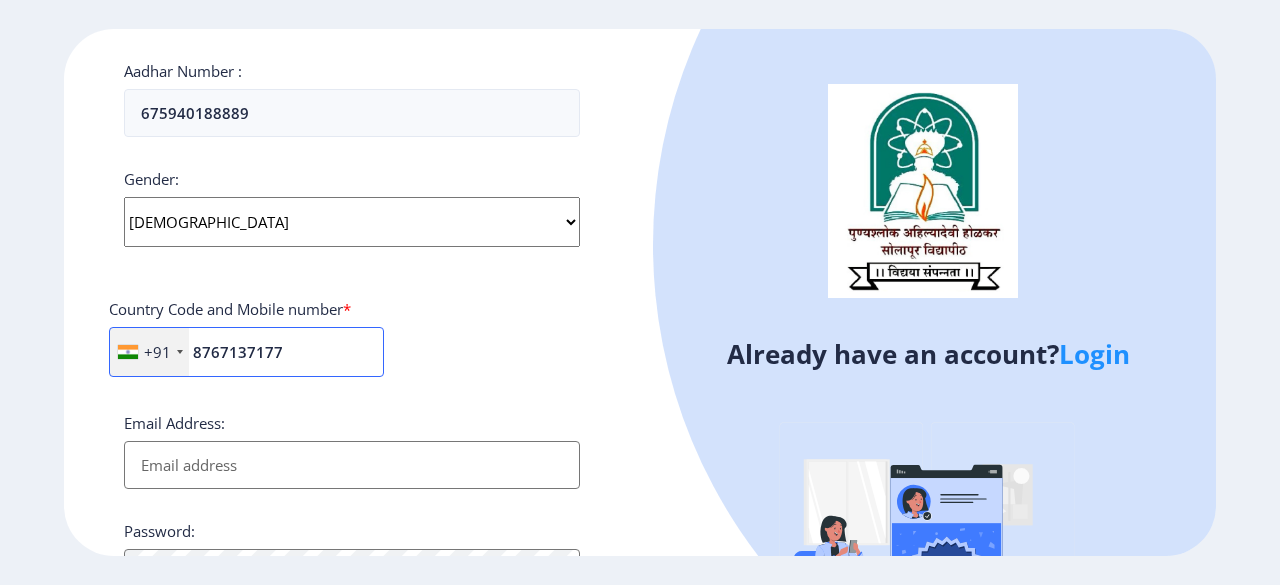 type on "8767137177" 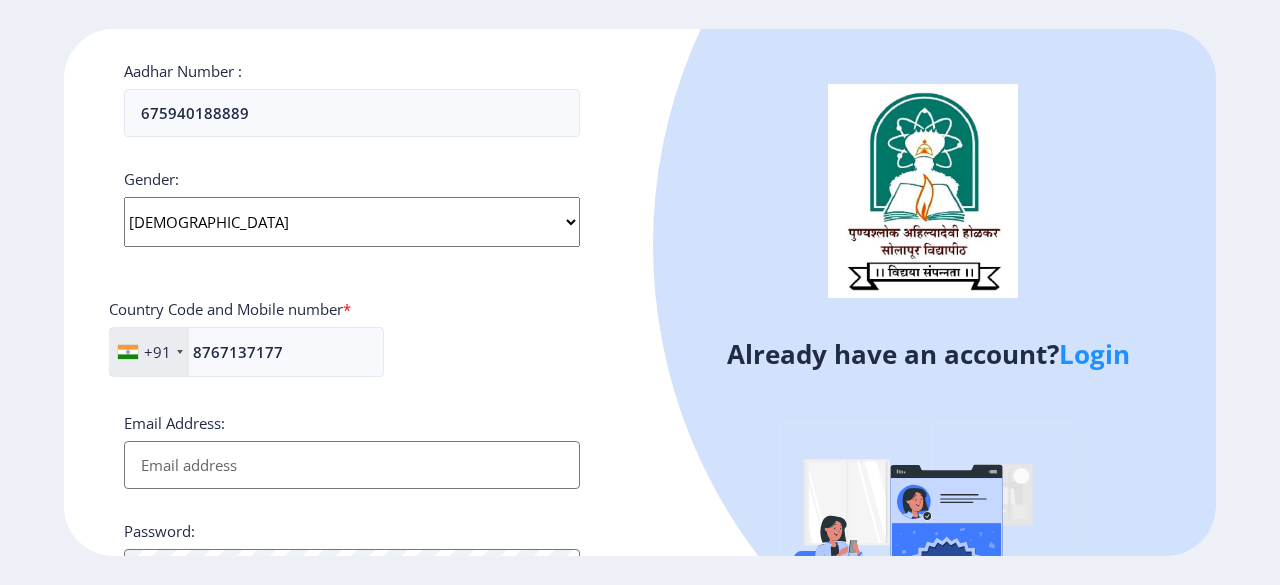 click on "Email Address:" at bounding box center (352, 465) 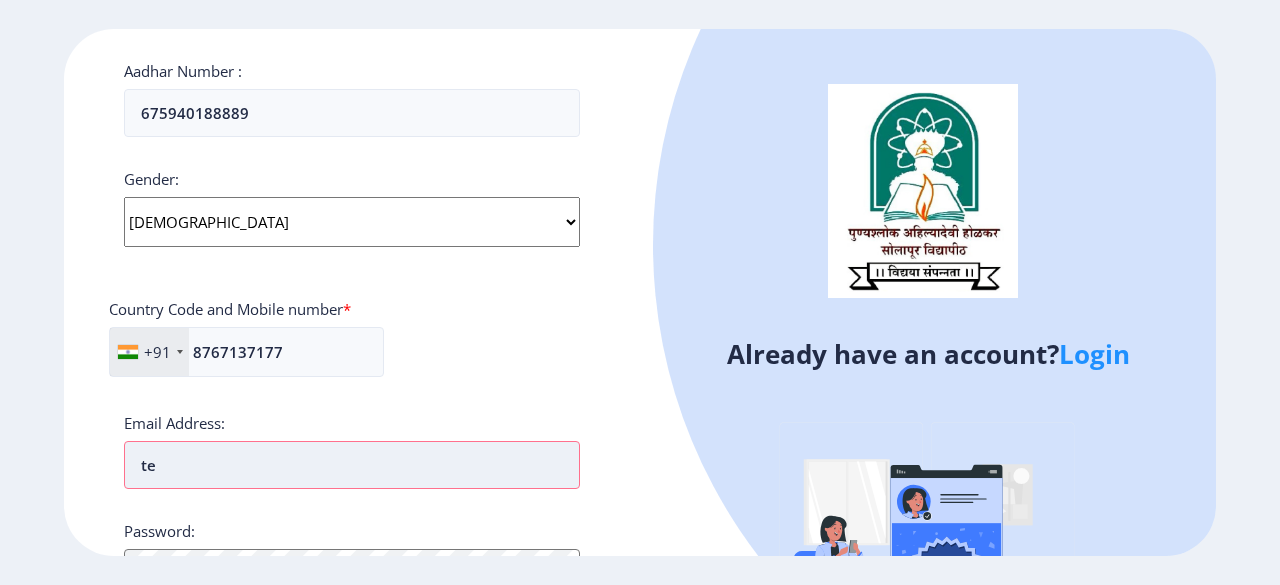 type on "t" 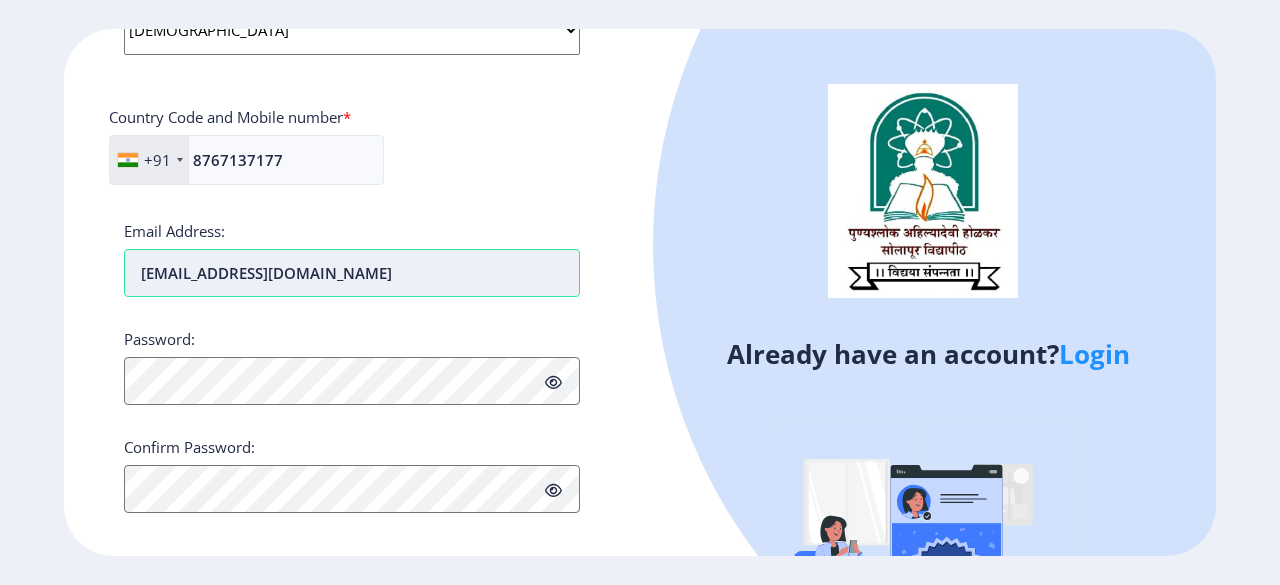 scroll, scrollTop: 852, scrollLeft: 0, axis: vertical 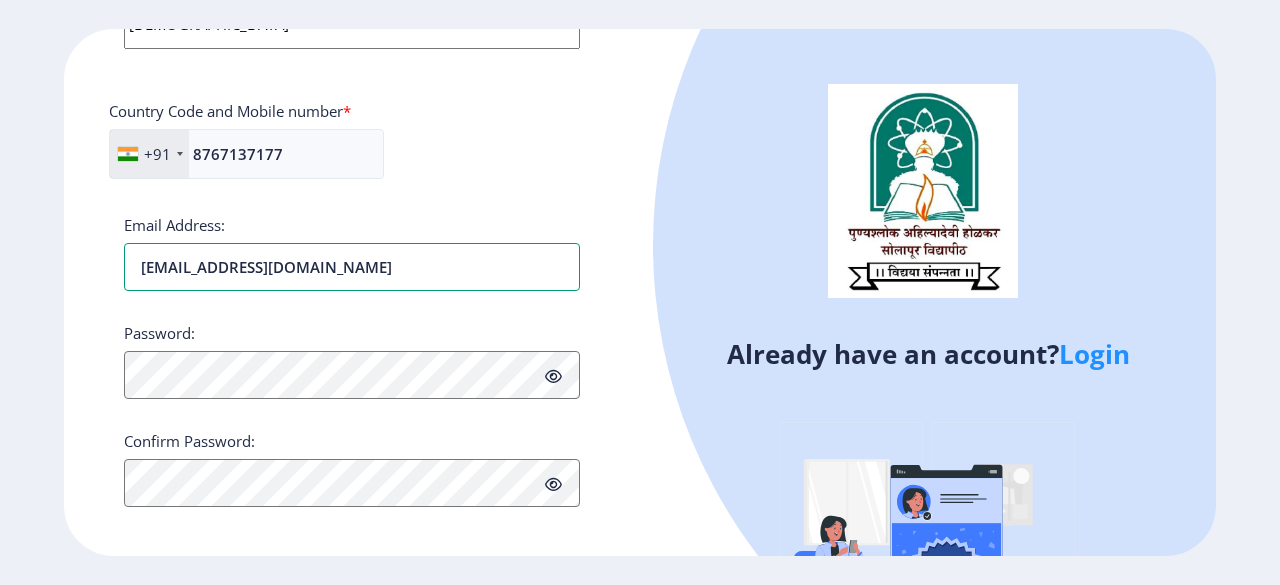 type on "tpatil7177@gmail.com" 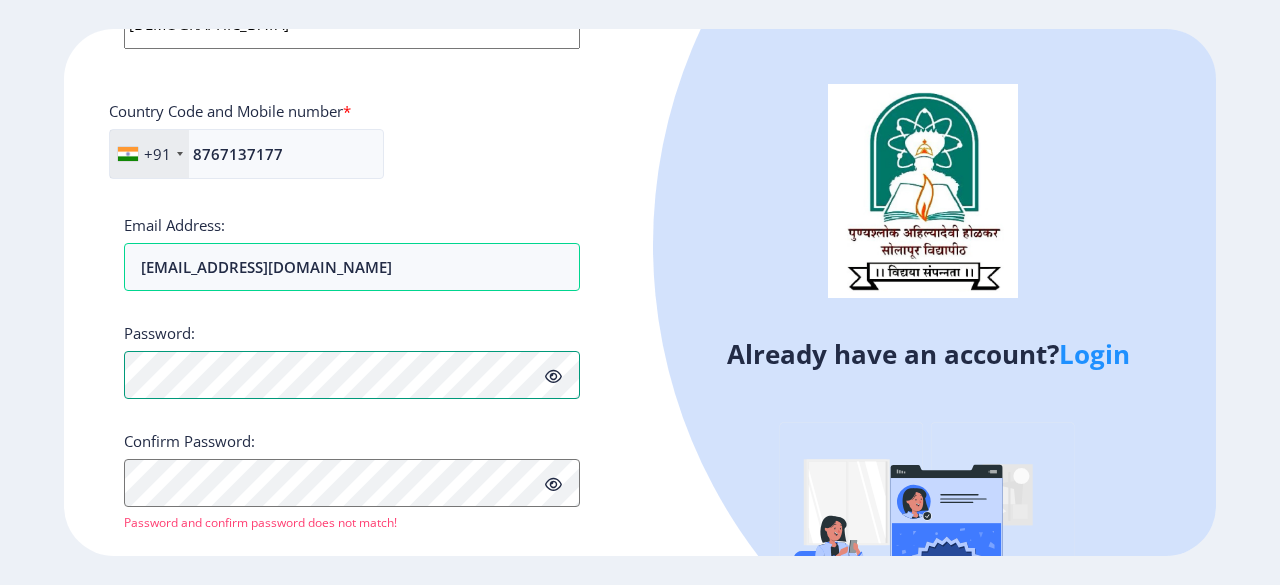 click on "Register Applicant First Name: tejas Applicant Middle Name: dada Applicant Last Name: patil Mothers First Name: shubhangi Applicant Full Name : (As on marksheet) tejas dada patil Aadhar Number :  675940188889 Gender: Select Gender Male Female Other  Country Code and Mobile number  *  +91 India (भारत) +91 Afghanistan (‫افغانستان‬‎) +93 Albania (Shqipëri) +355 Algeria (‫الجزائر‬‎) +213 American Samoa +1 Andorra +376 Angola +244 Anguilla +1 Antigua and Barbuda +1 Argentina +54 Armenia (Հայաստան) +374 Aruba +297 Australia +61 Austria (Österreich) +43 Azerbaijan (Azərbaycan) +994 Bahamas +1 Bahrain (‫البحرين‬‎) +973 Bangladesh (বাংলাদেশ) +880 Barbados +1 Belarus (Беларусь) +375 Belgium (België) +32 Belize +501 Benin (Bénin) +229 Bermuda +1 Bhutan (འབྲུག) +975 Bolivia +591 Bosnia and Herzegovina (Босна и Херцеговина) +387 Botswana +267 Brazil (Brasil) +55 British Indian Ocean Territory +246 +1 Brunei +1" 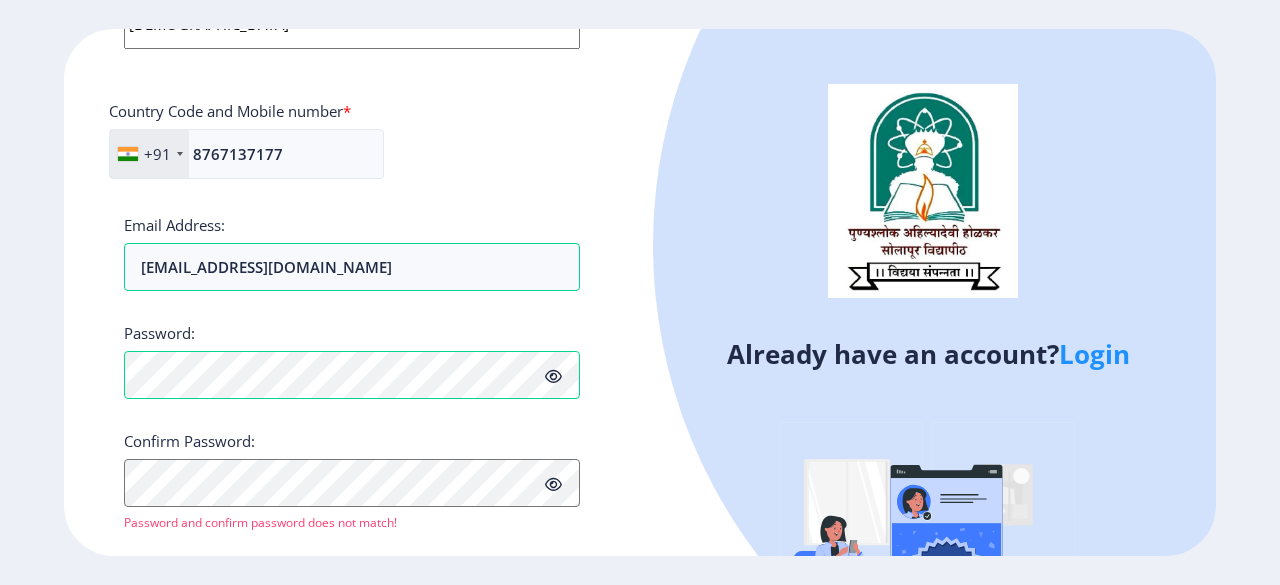 click 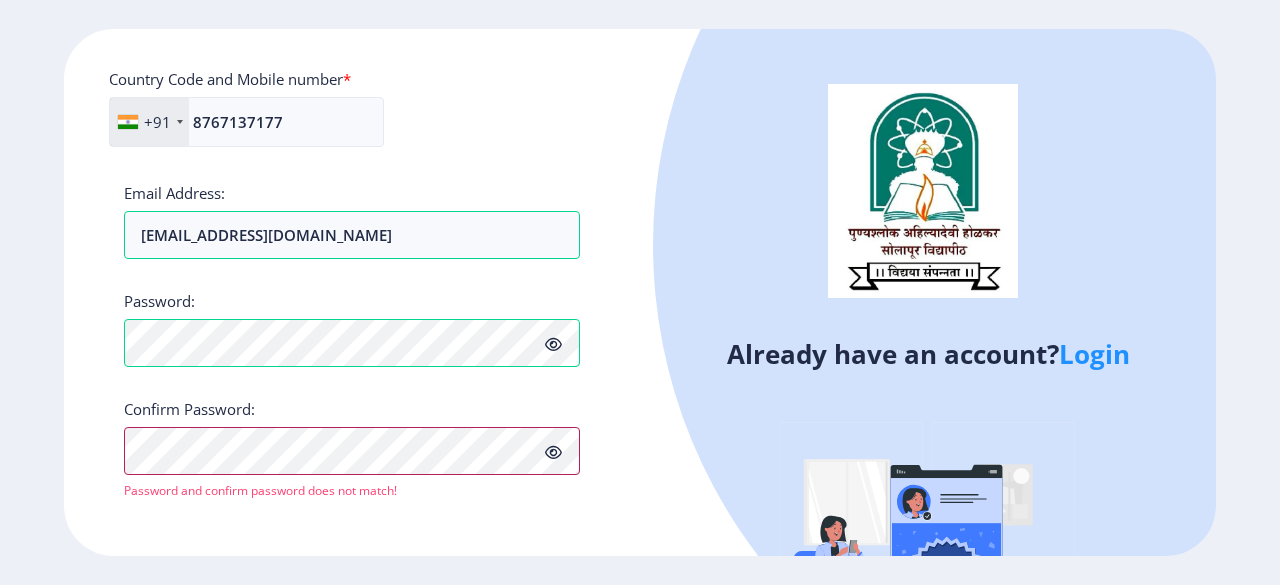 scroll, scrollTop: 884, scrollLeft: 0, axis: vertical 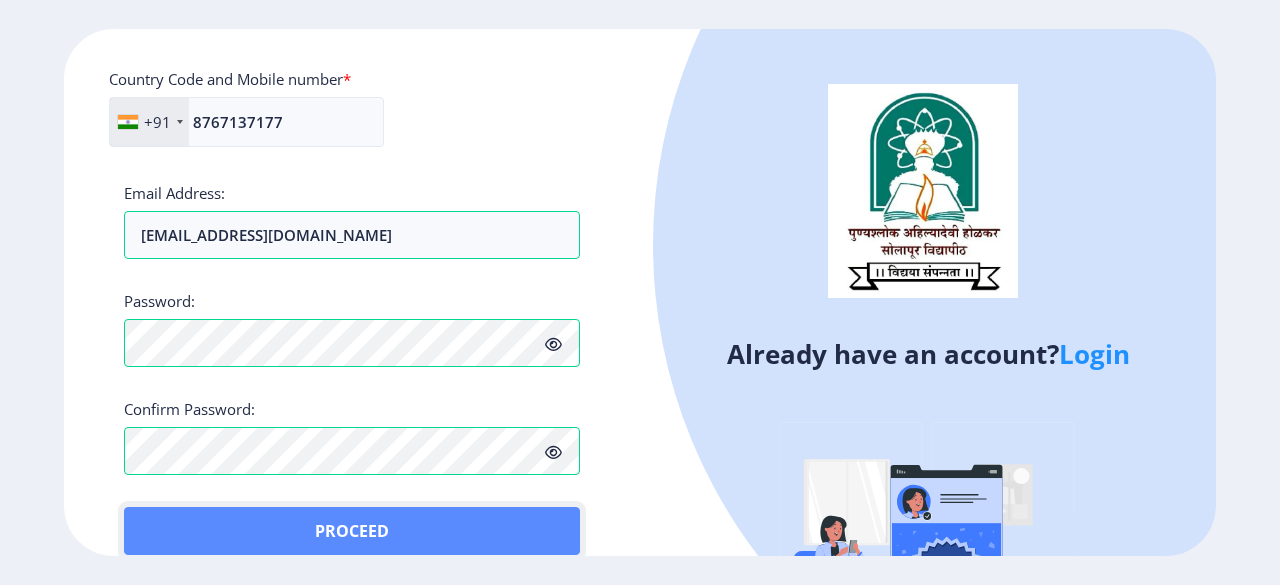 click on "Proceed" 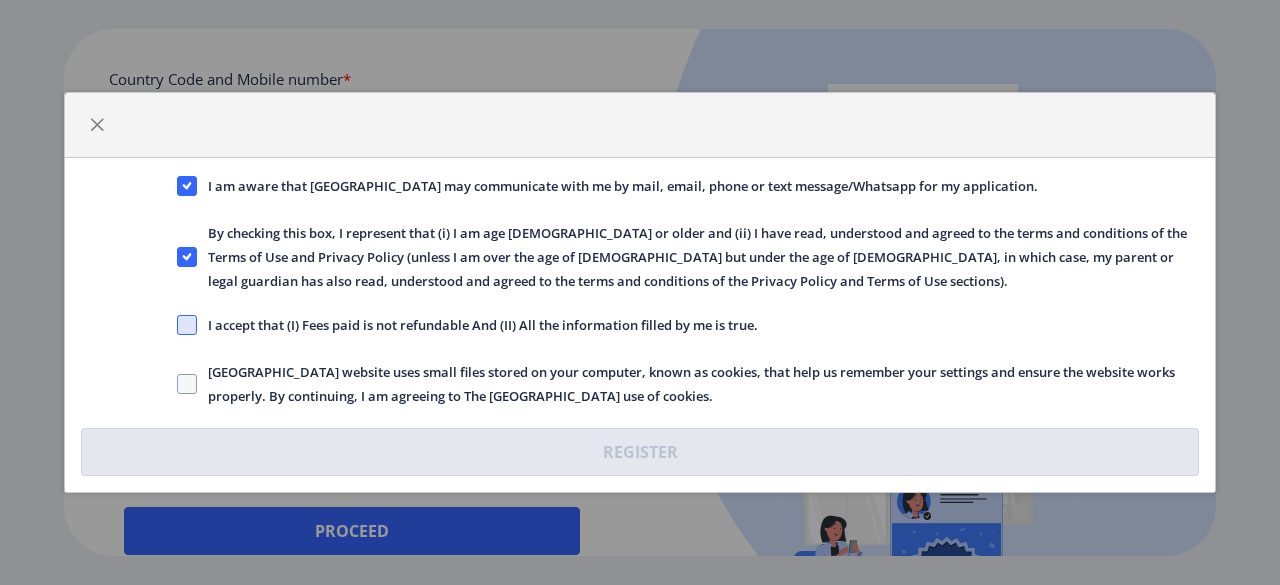 click 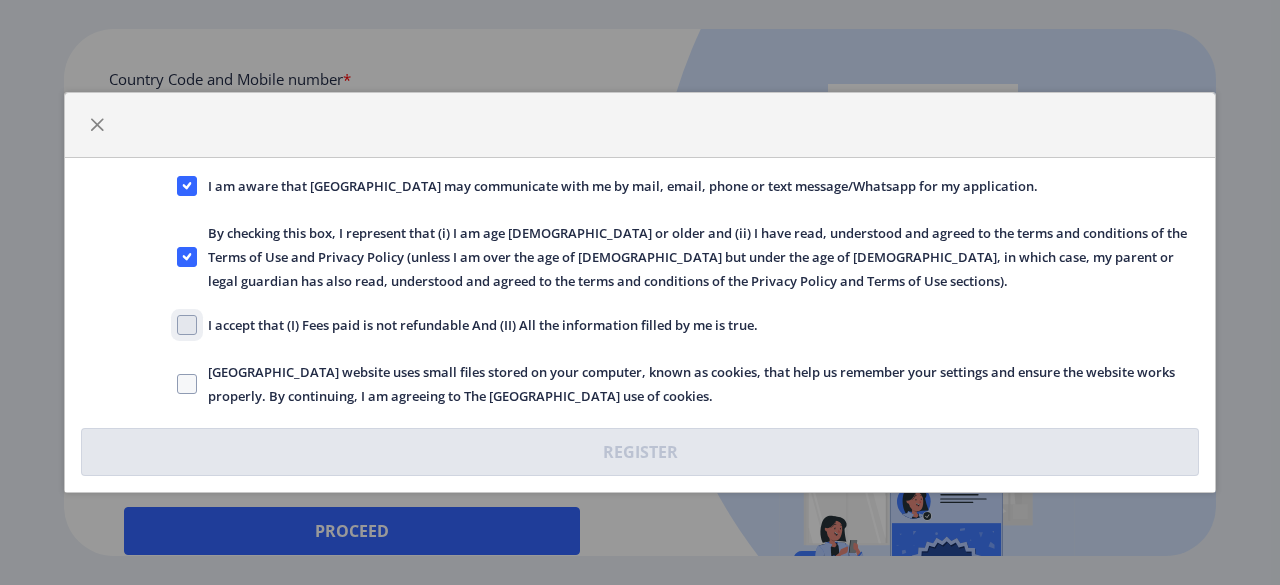 click on "I accept that (I) Fees paid is not refundable And (II) All the information filled by me is true." 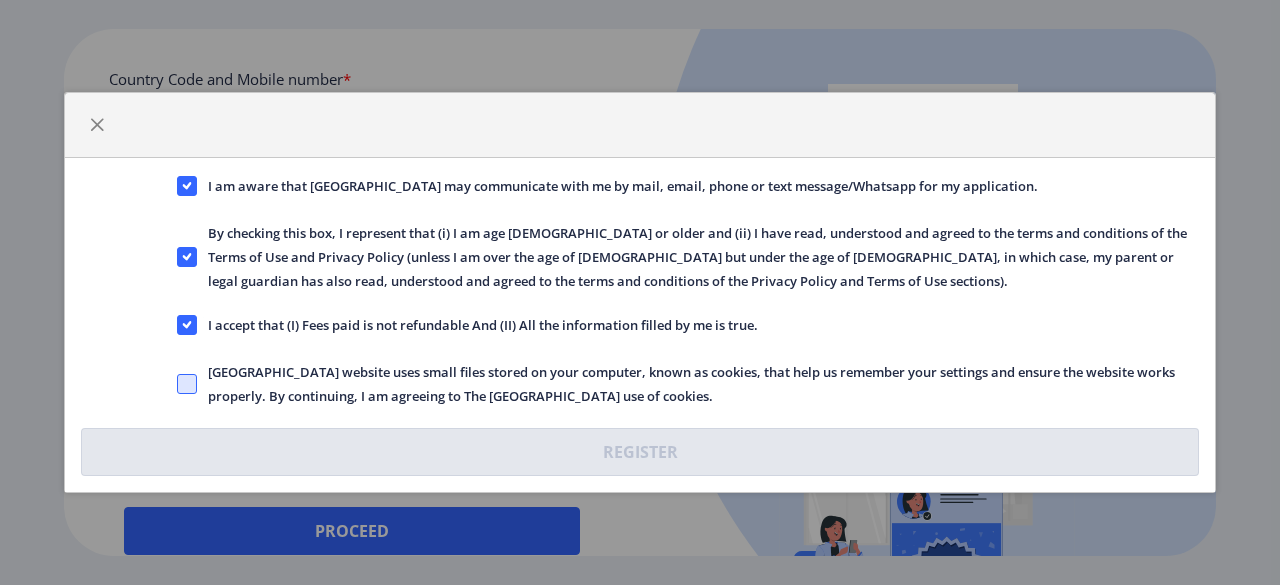 click 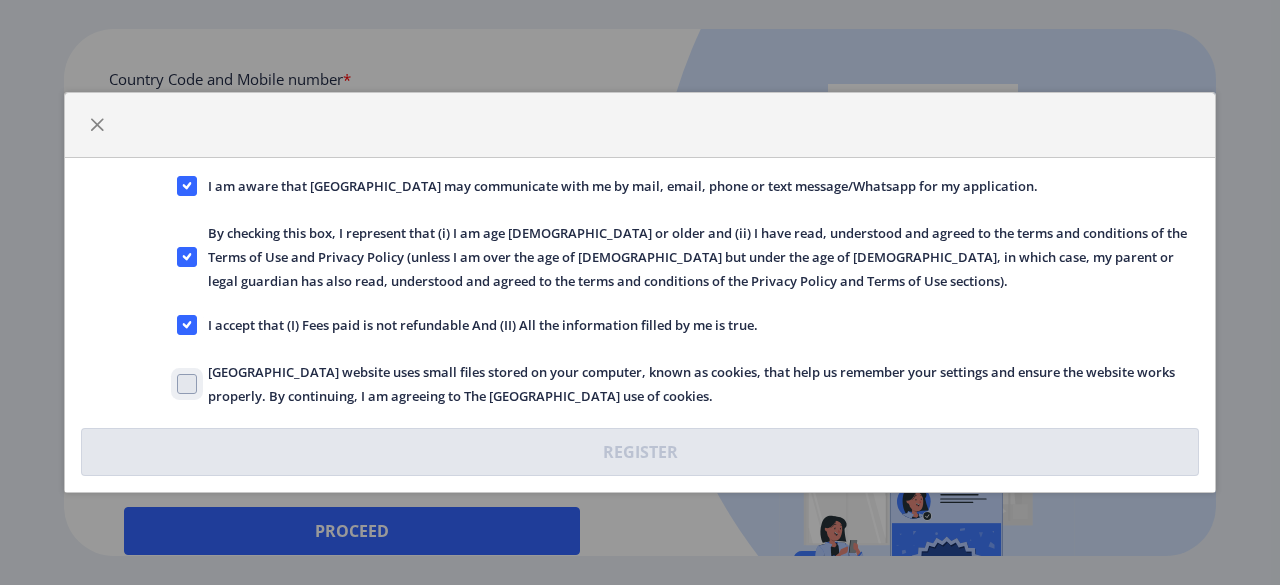 click on "Solapur University website uses small files stored on your computer, known as cookies, that help us remember your settings and ensure the website works properly. By continuing, I am agreeing to The Solapur University use of cookies." 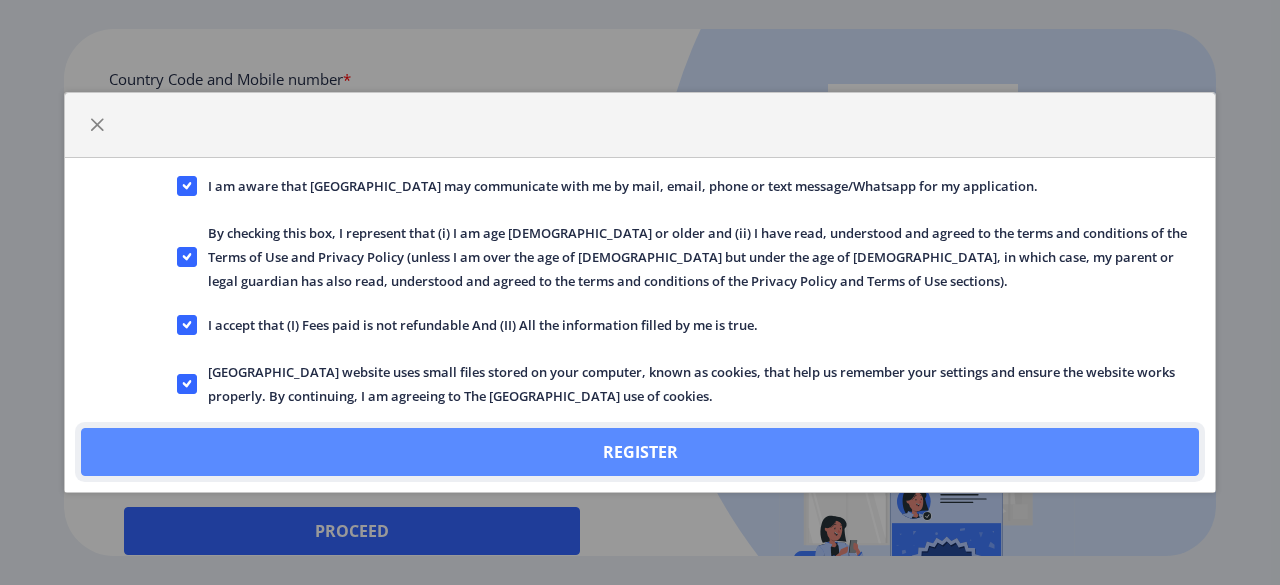 click on "Register" 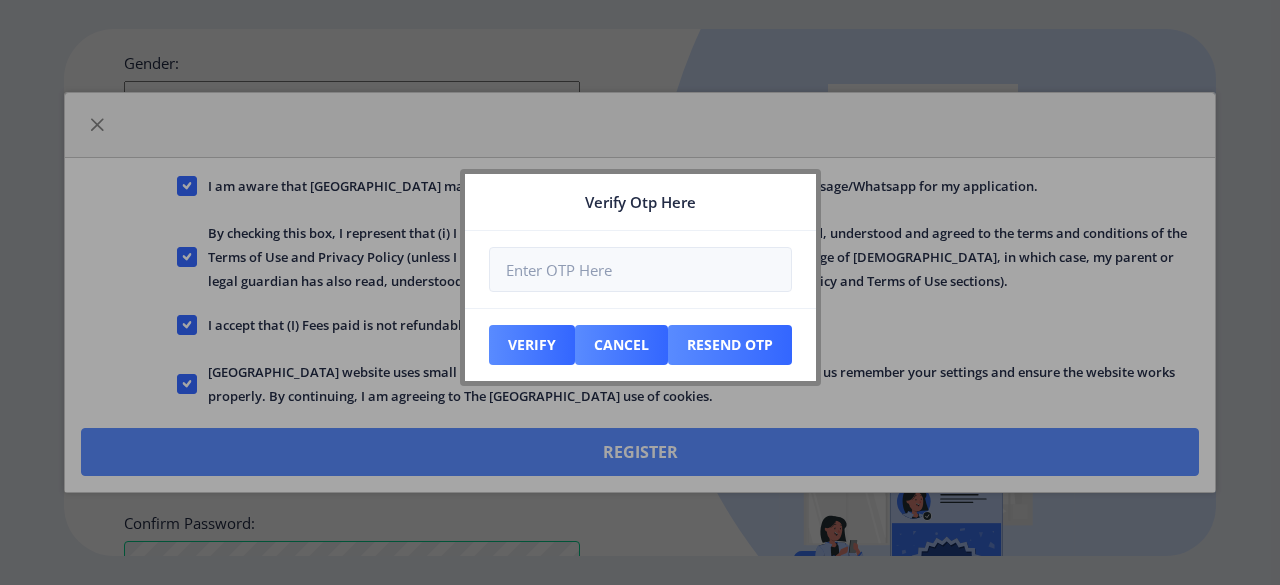 scroll, scrollTop: 998, scrollLeft: 0, axis: vertical 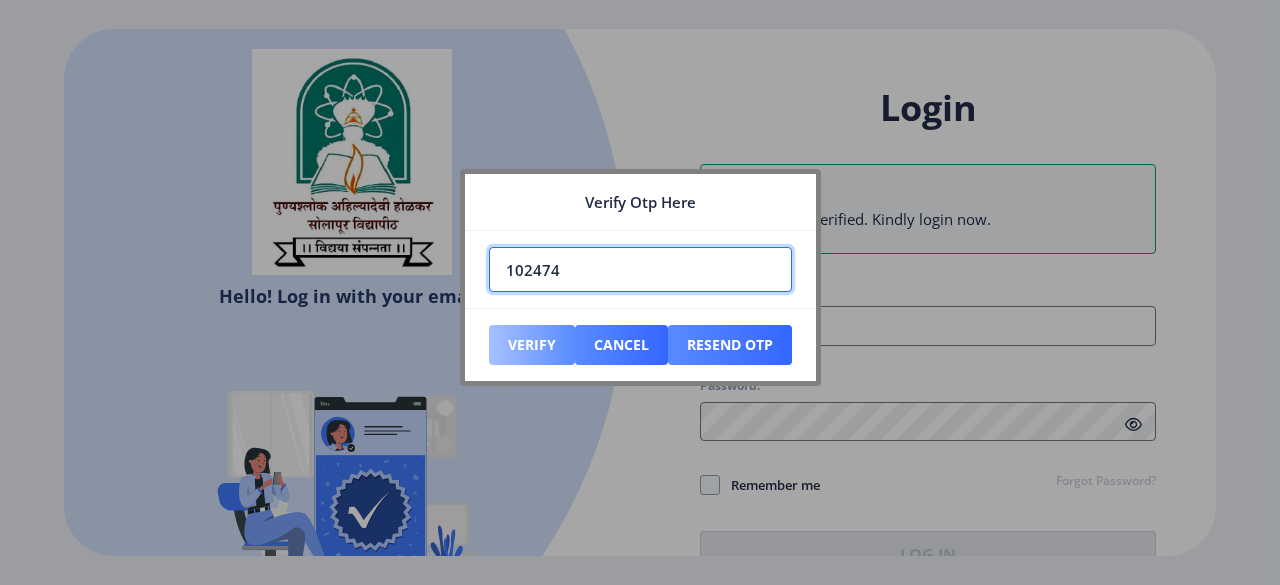 type on "102474" 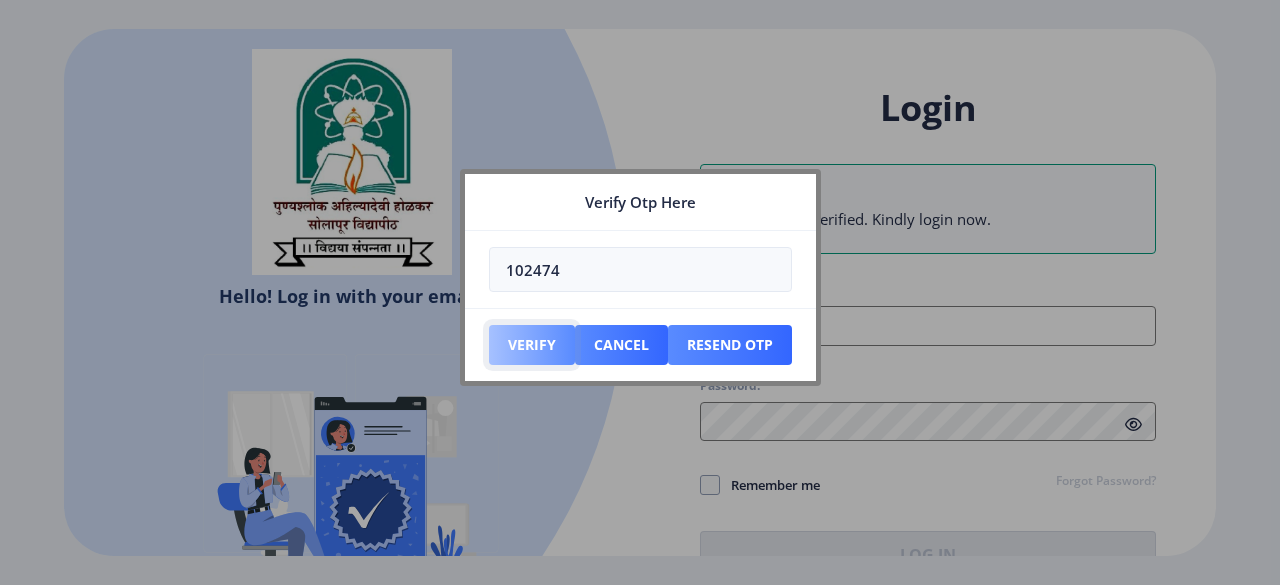 click on "Verify" at bounding box center [532, 345] 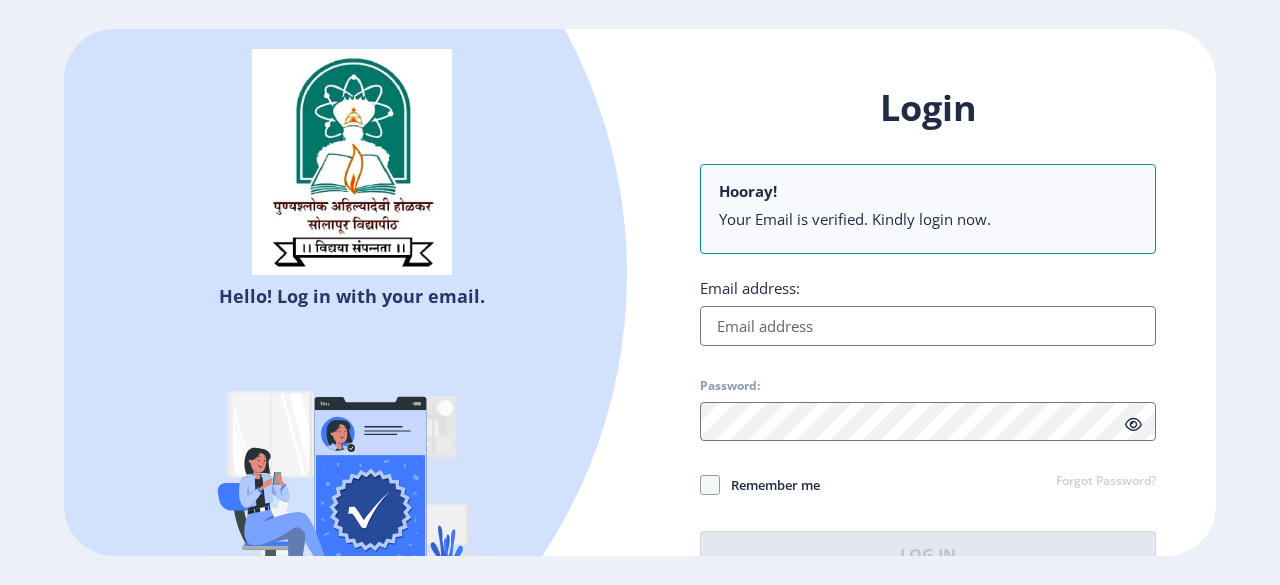 click on "Email address:" at bounding box center (928, 326) 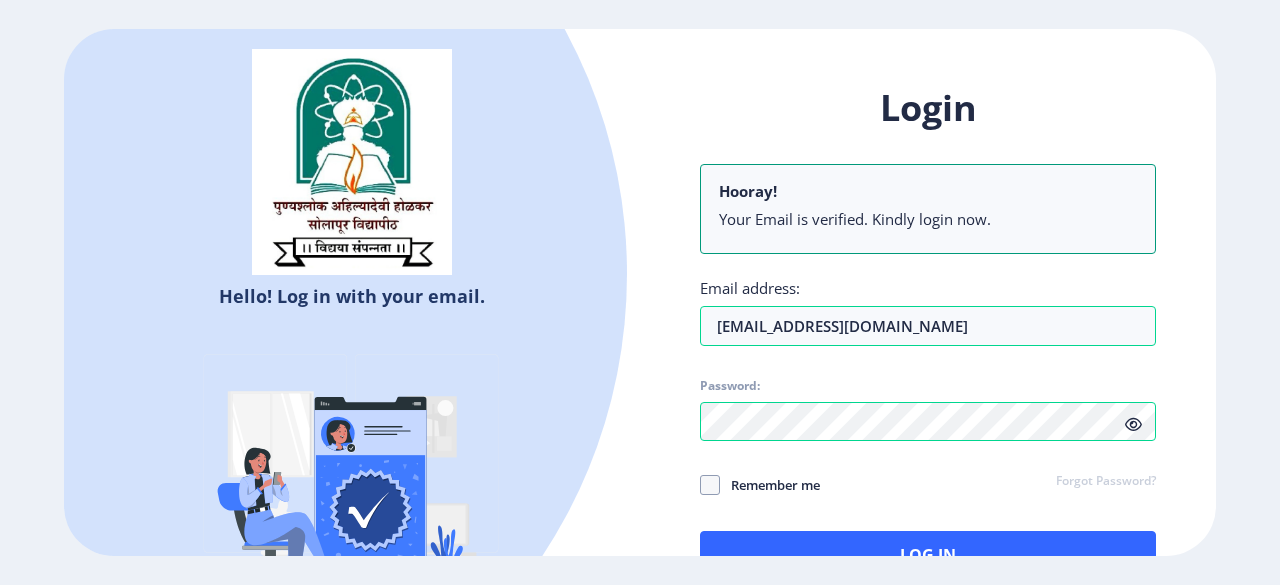 click 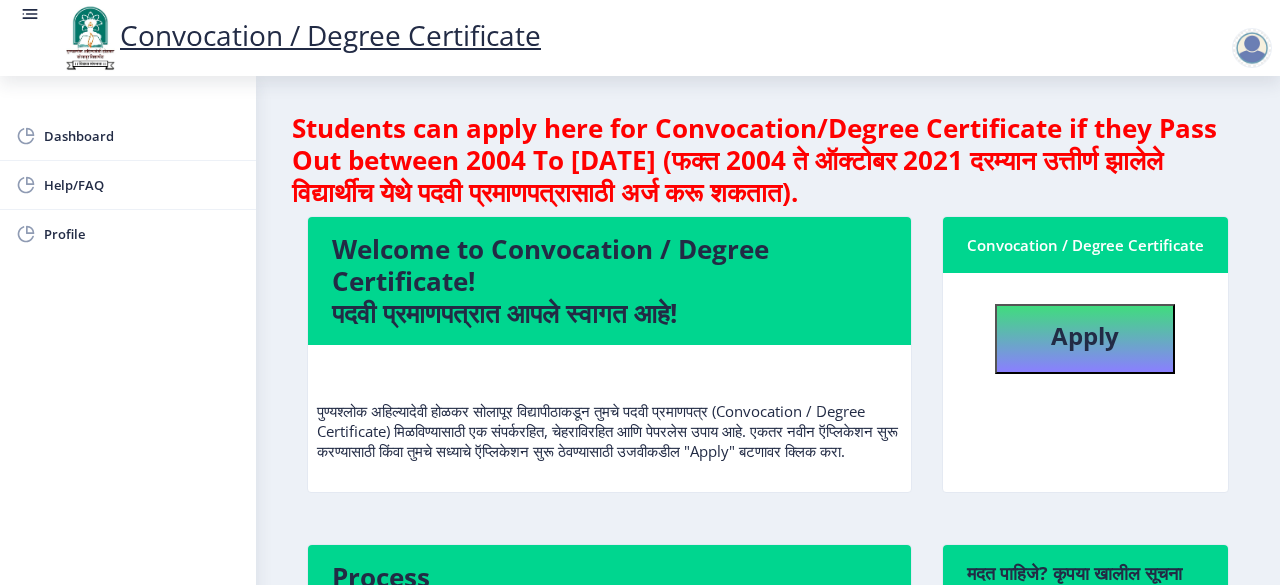 scroll, scrollTop: 2, scrollLeft: 0, axis: vertical 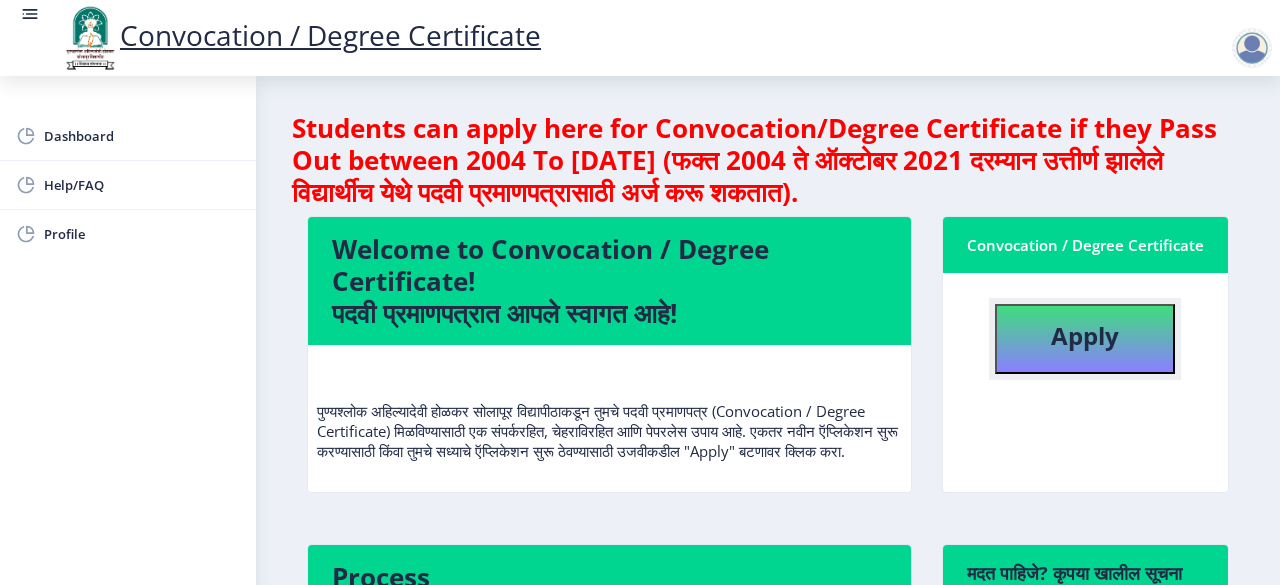 click on "Apply" 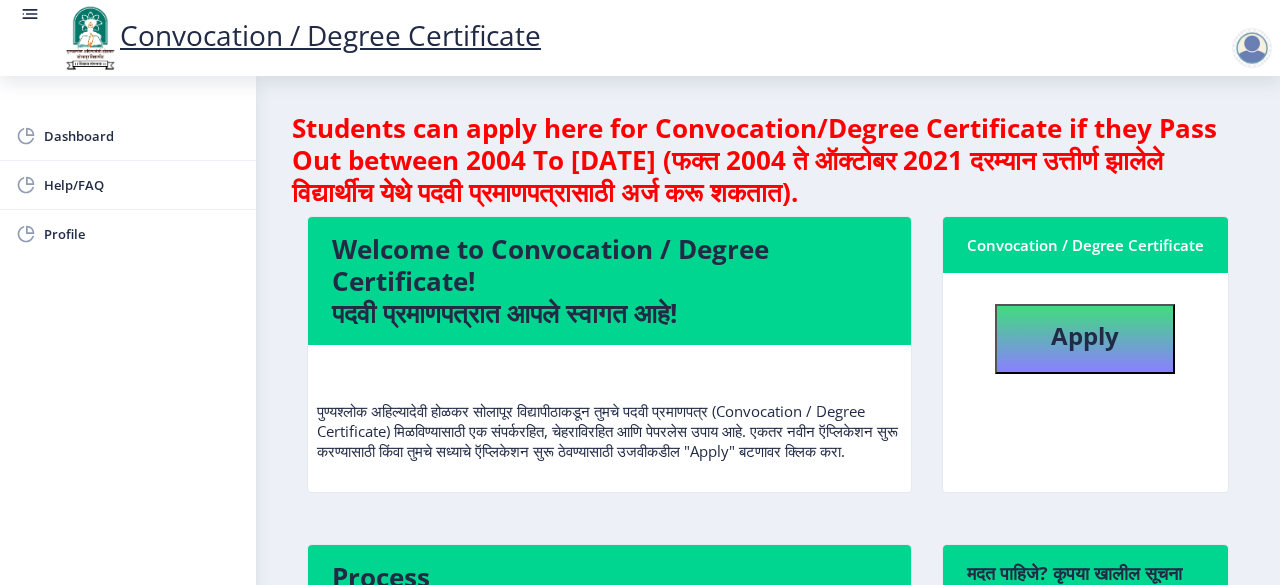 select 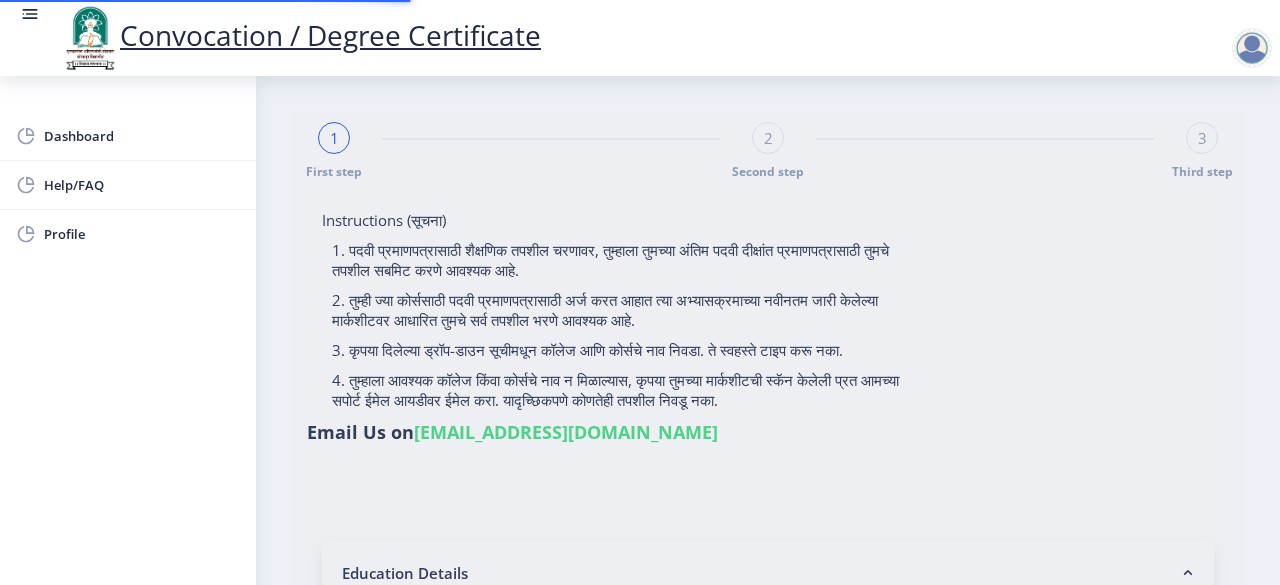 type on "tejas dada patil" 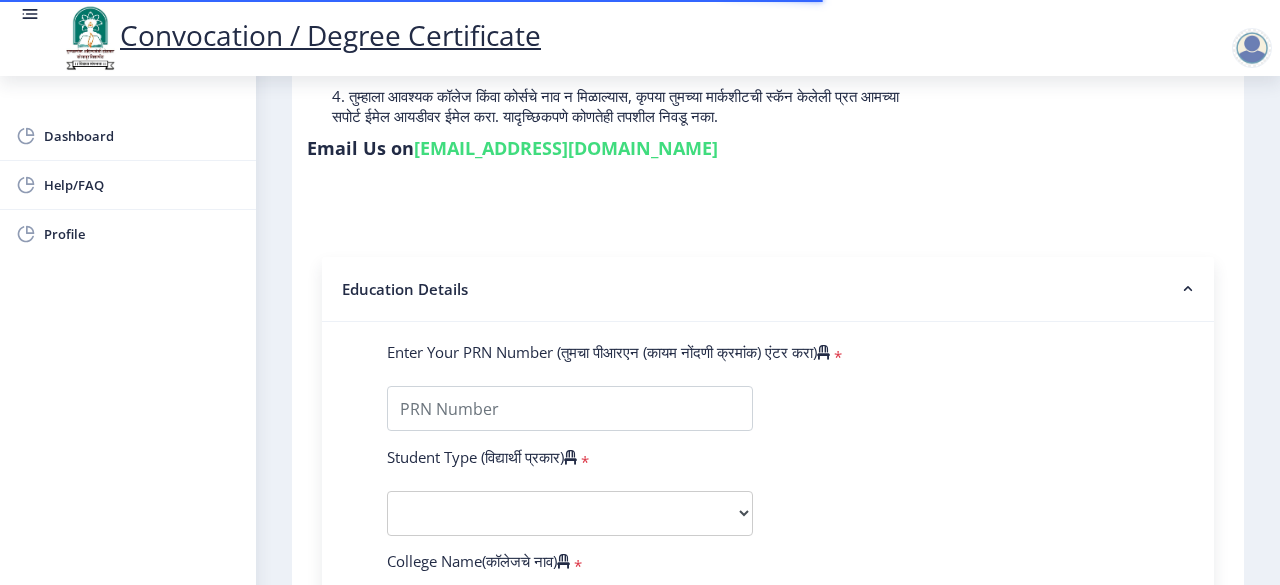 scroll, scrollTop: 389, scrollLeft: 0, axis: vertical 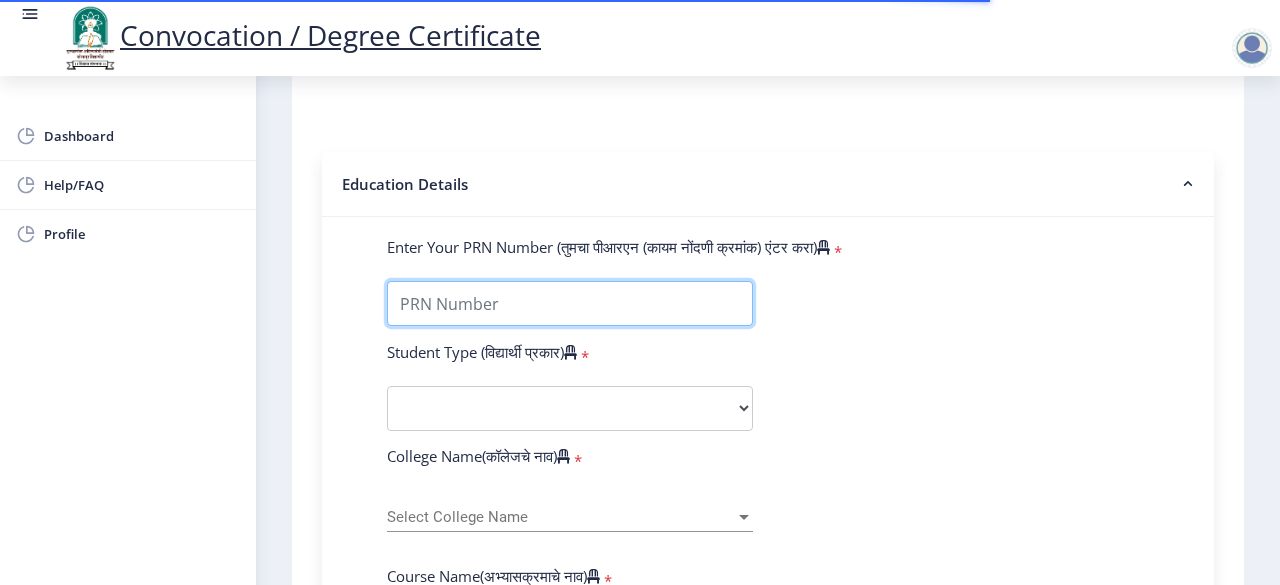 click on "Enter Your PRN Number (तुमचा पीआरएन (कायम नोंदणी क्रमांक) एंटर करा)" at bounding box center (570, 303) 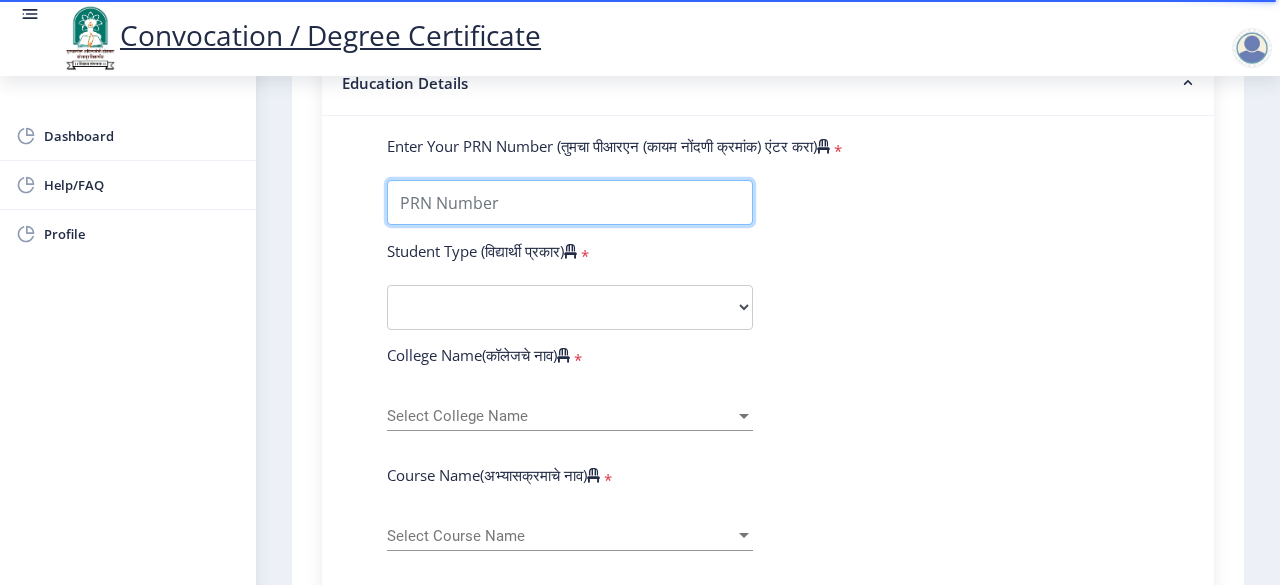 scroll, scrollTop: 487, scrollLeft: 0, axis: vertical 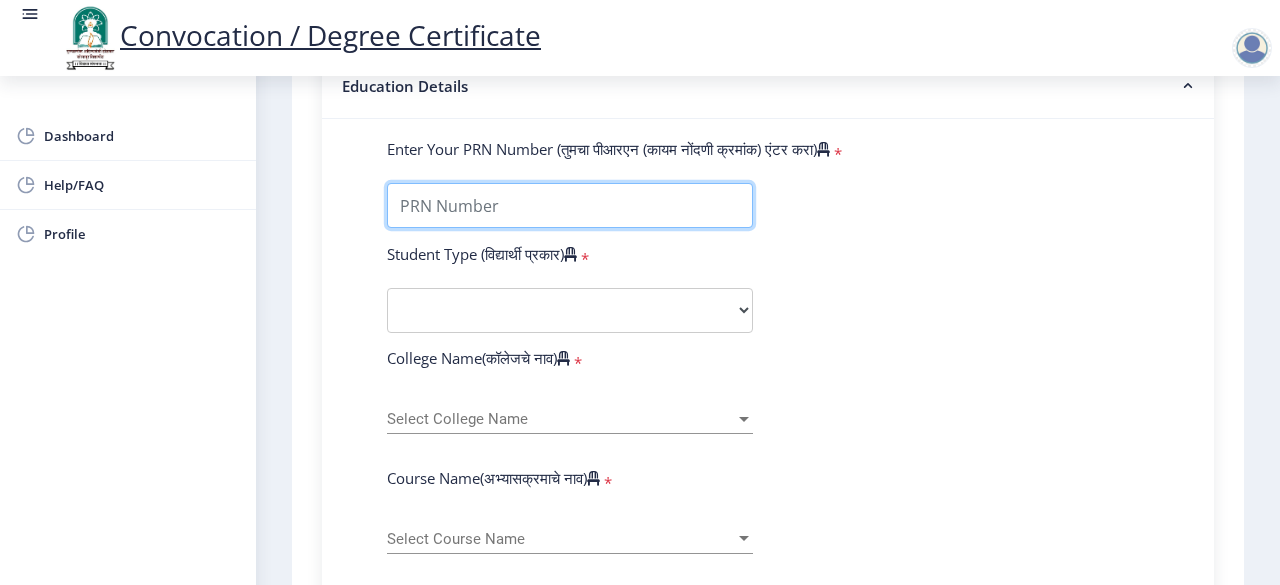 click on "Enter Your PRN Number (तुमचा पीआरएन (कायम नोंदणी क्रमांक) एंटर करा)" at bounding box center (570, 205) 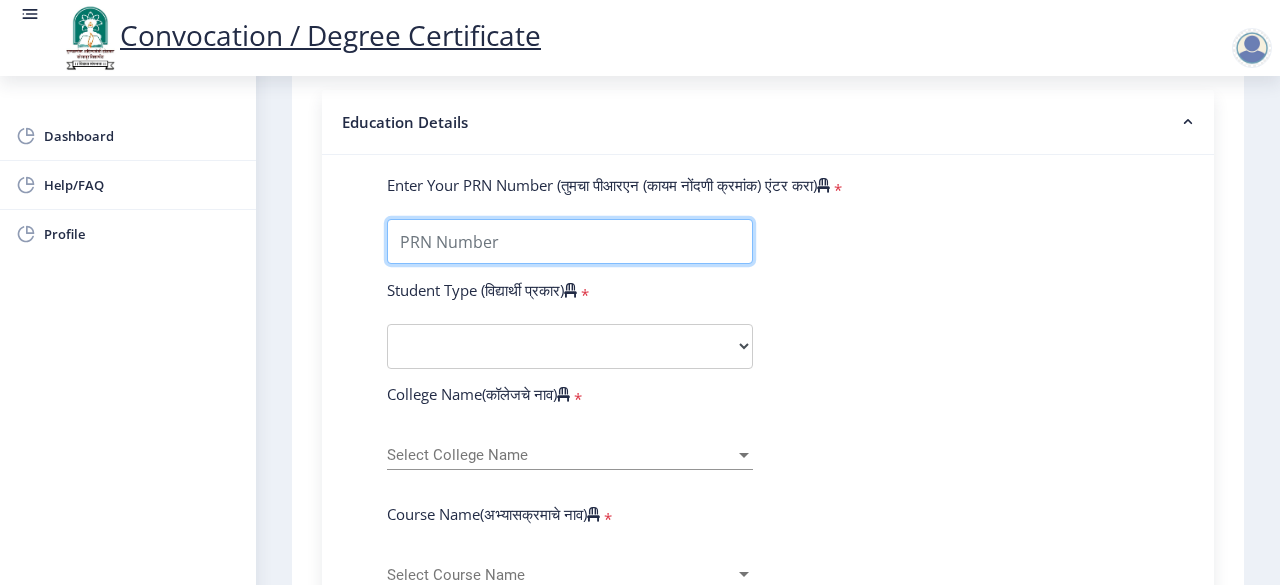 scroll, scrollTop: 0, scrollLeft: 0, axis: both 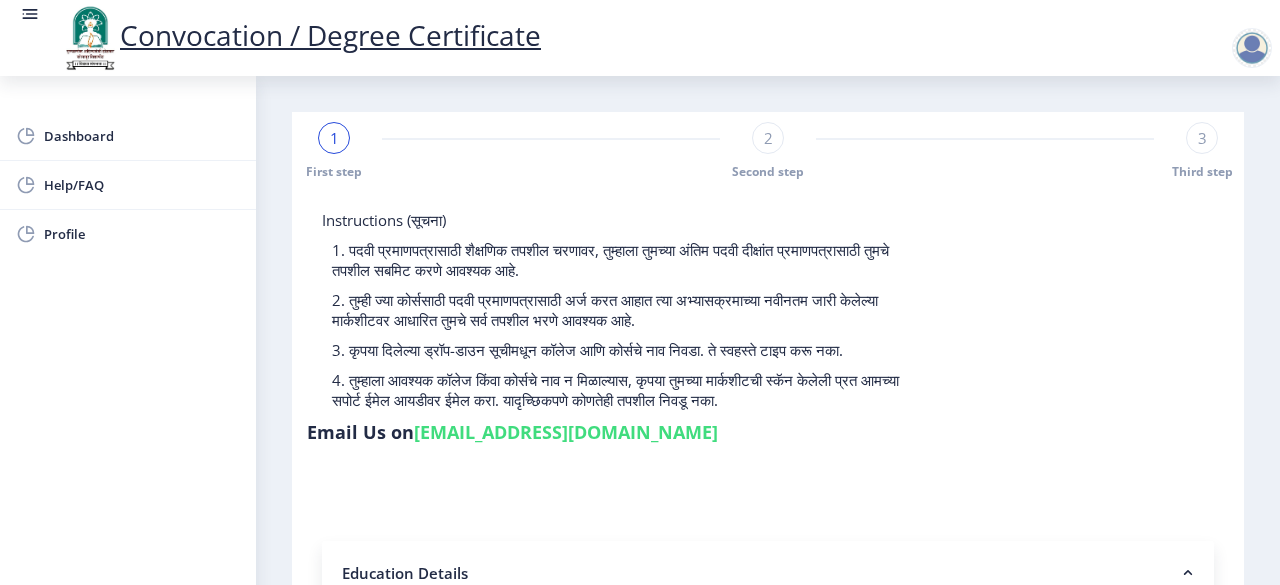 click on "3" 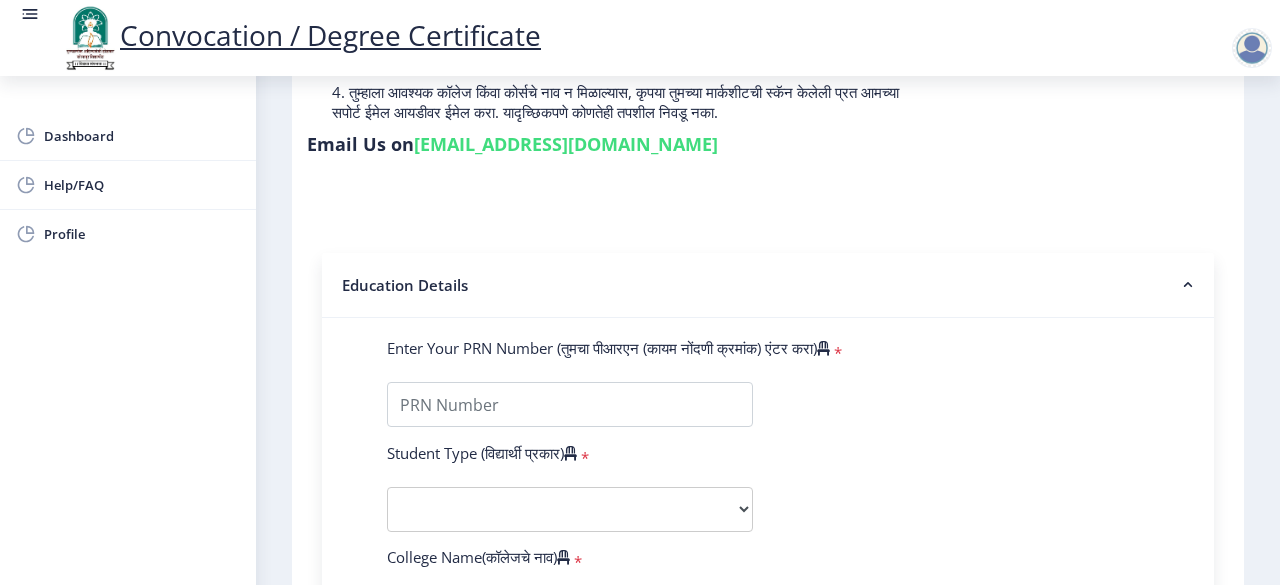 scroll, scrollTop: 286, scrollLeft: 0, axis: vertical 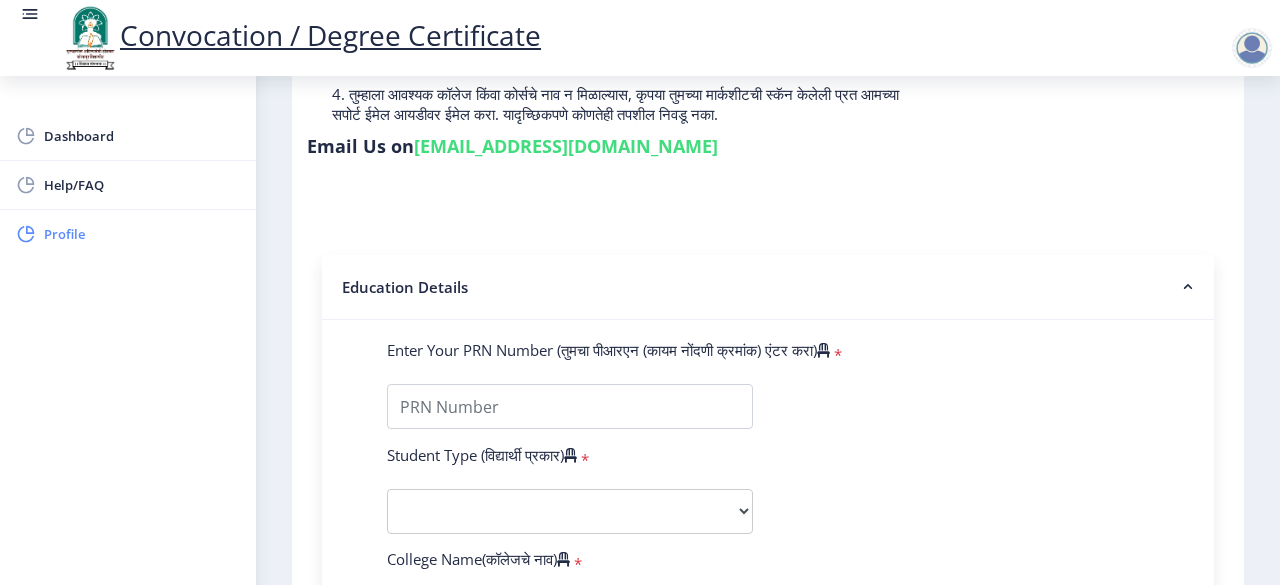 click on "Profile" 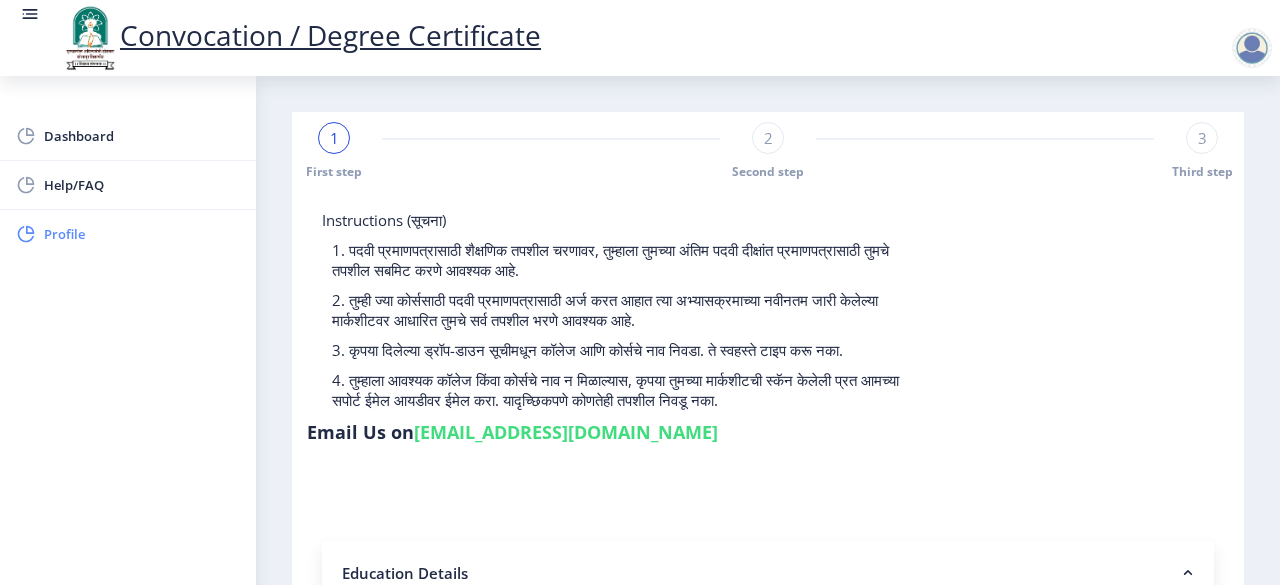 select on "[DEMOGRAPHIC_DATA]" 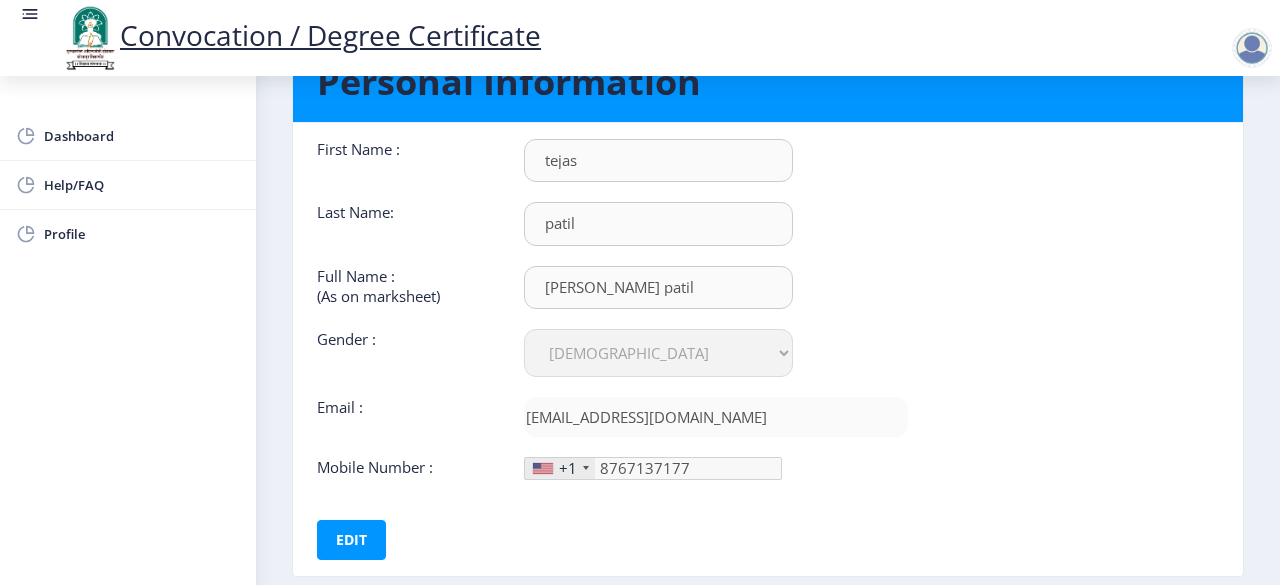 scroll, scrollTop: 201, scrollLeft: 0, axis: vertical 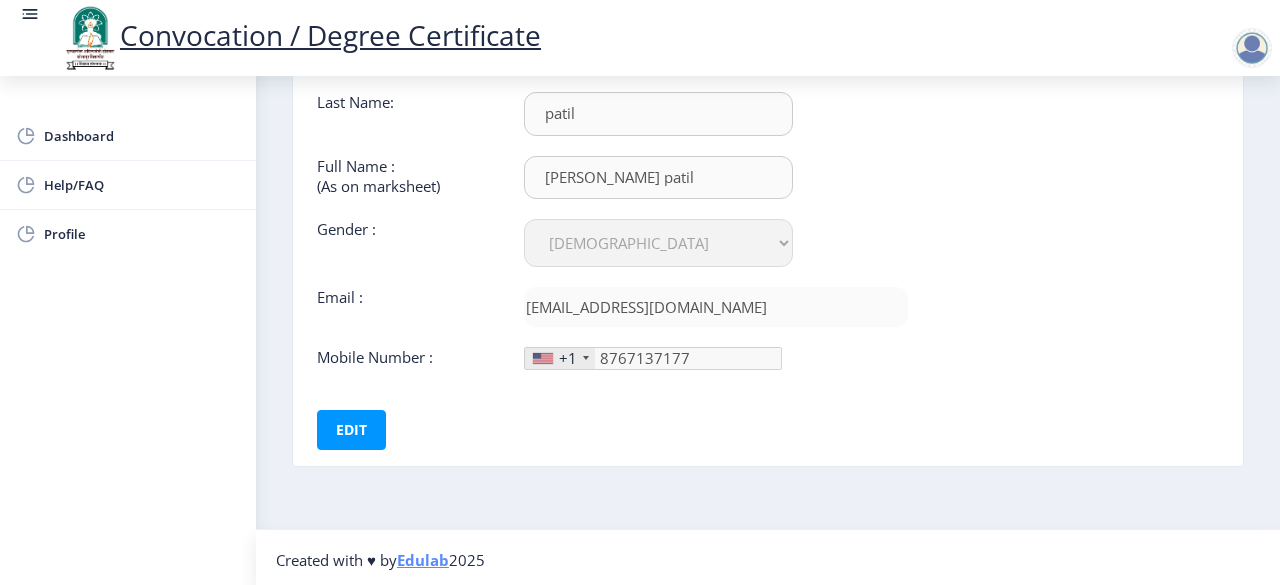 click on "+1" 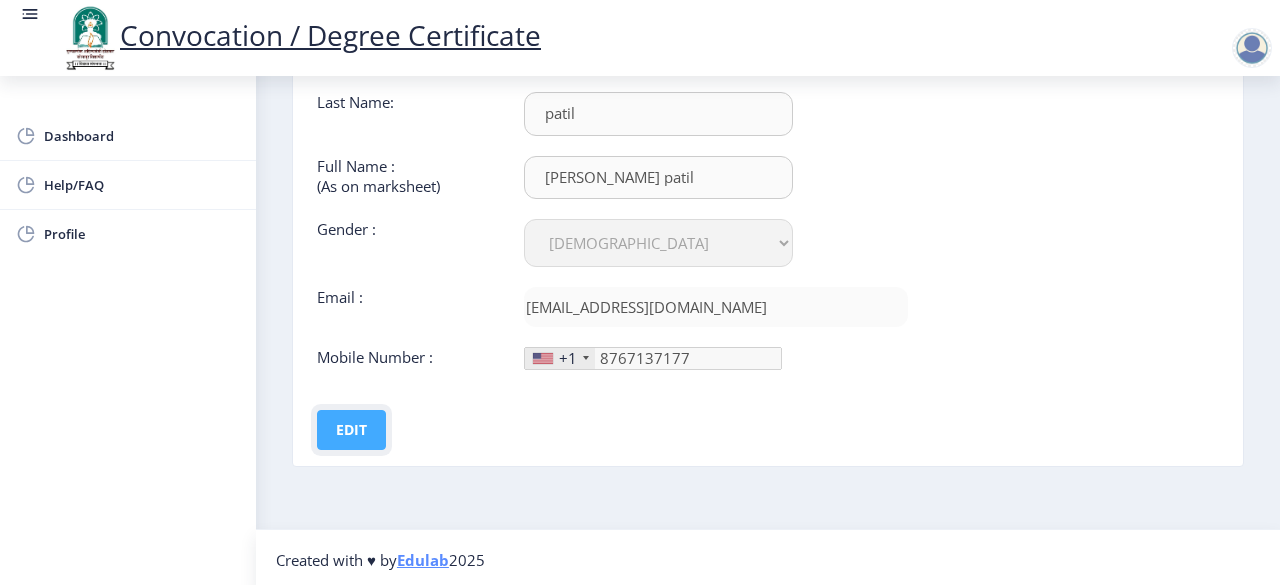 click on "Edit" 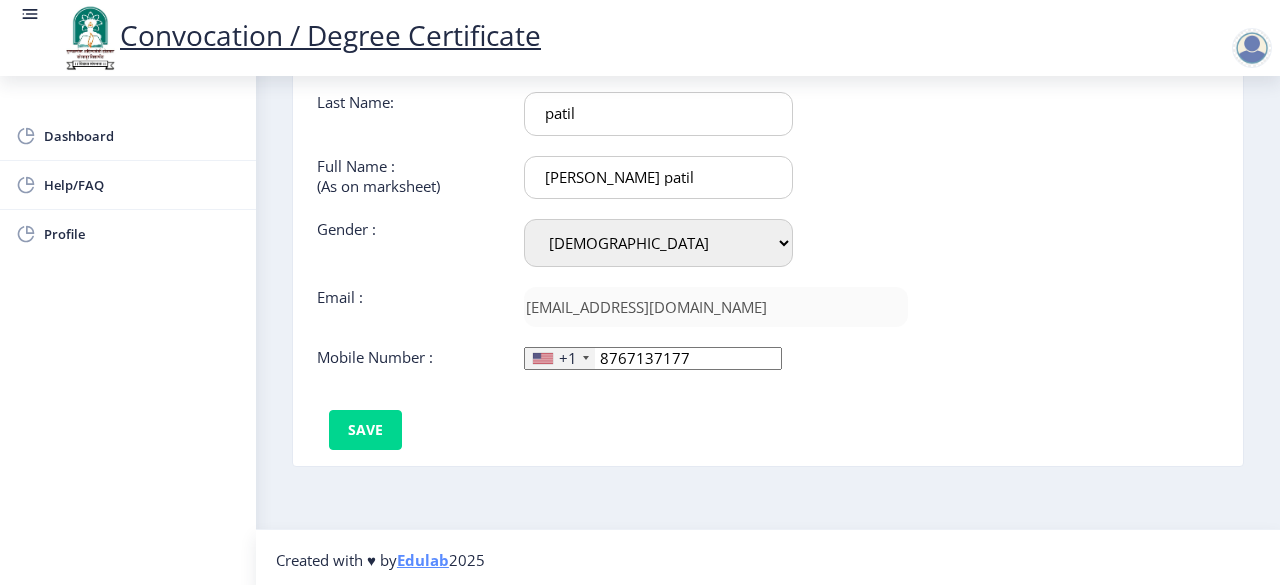 click on "+1" 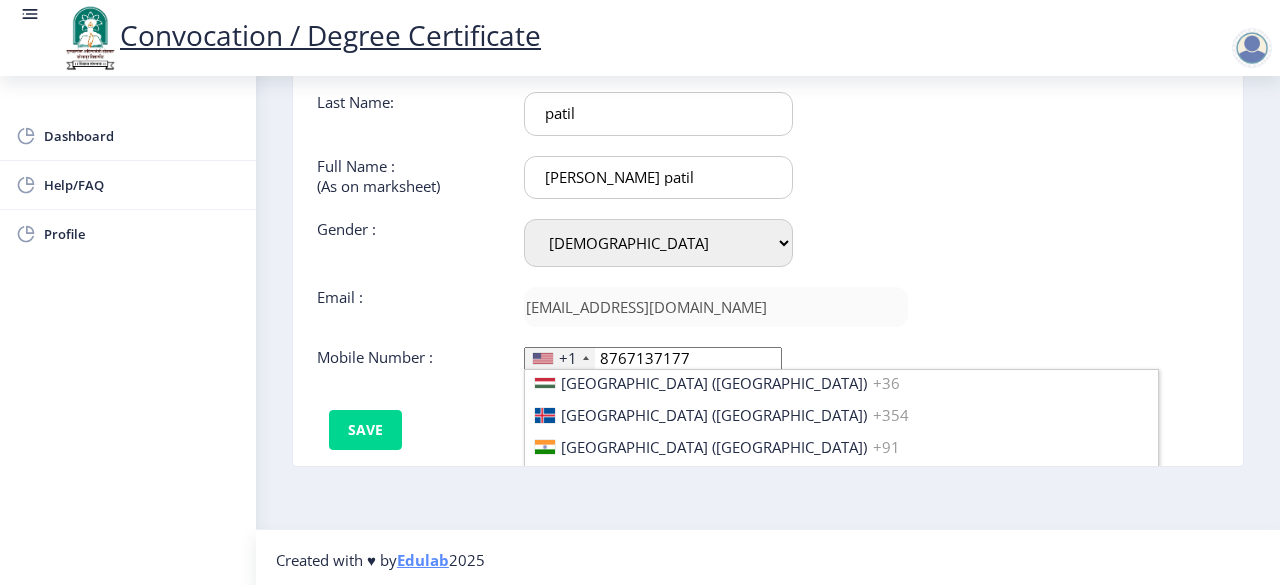 scroll, scrollTop: 3108, scrollLeft: 0, axis: vertical 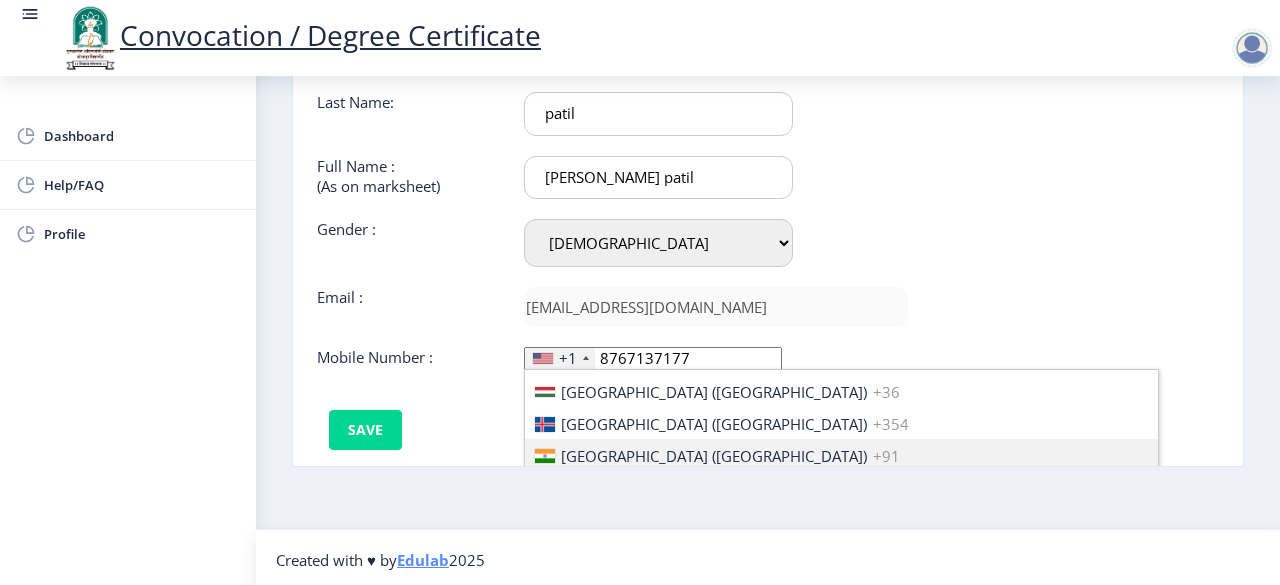 click on "[GEOGRAPHIC_DATA] ([GEOGRAPHIC_DATA])" at bounding box center (714, 456) 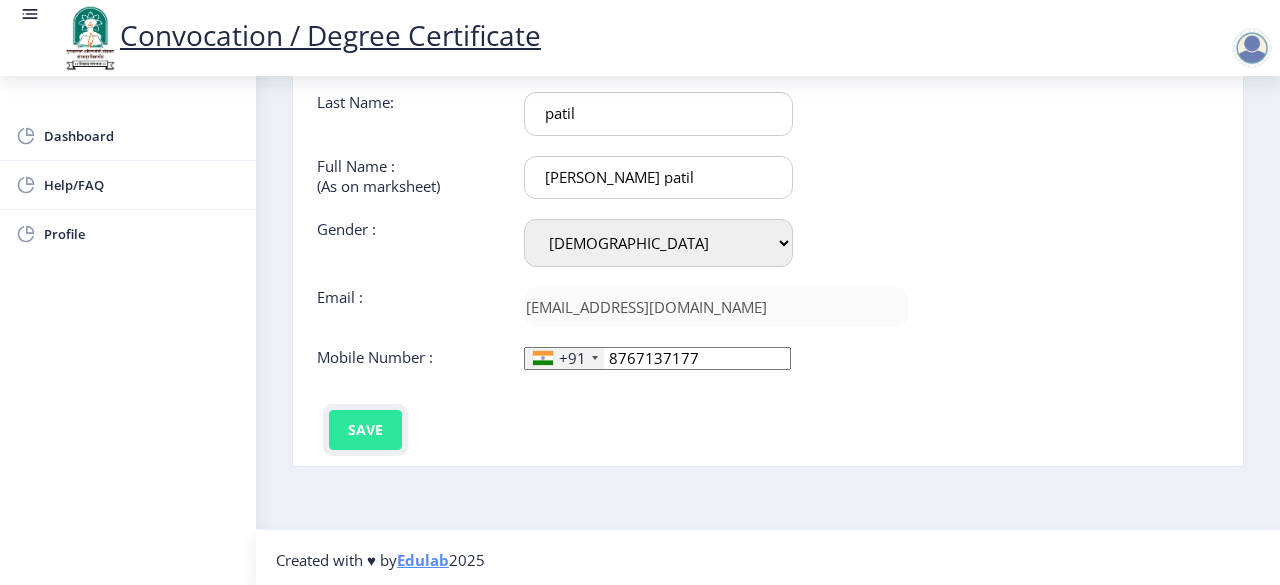 click on "Save" 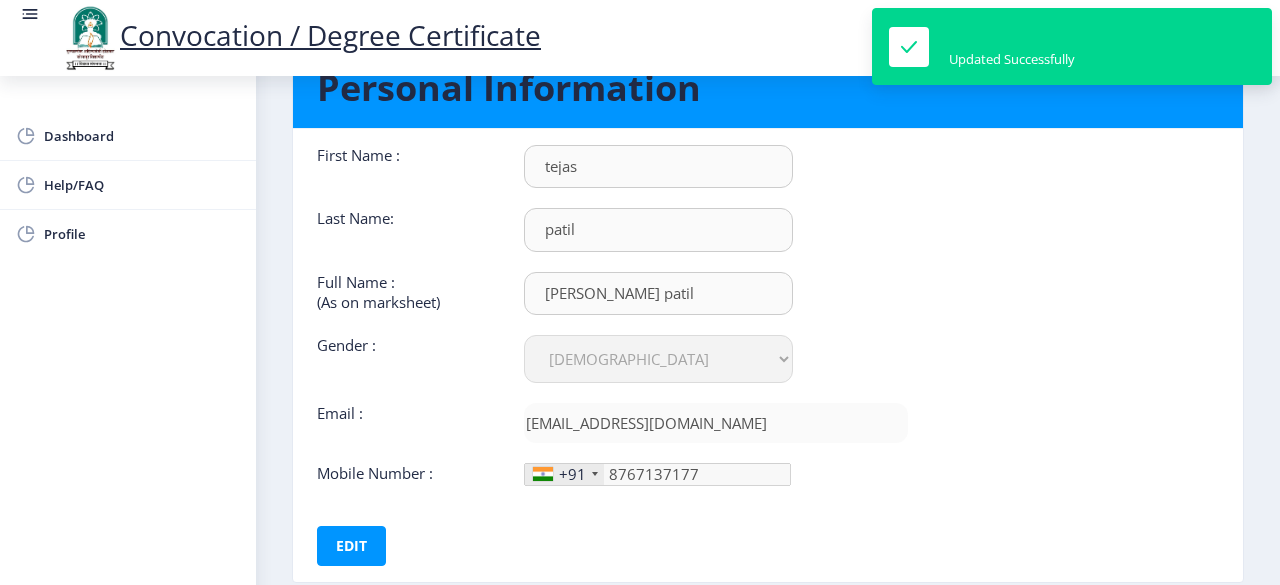 scroll, scrollTop: 0, scrollLeft: 0, axis: both 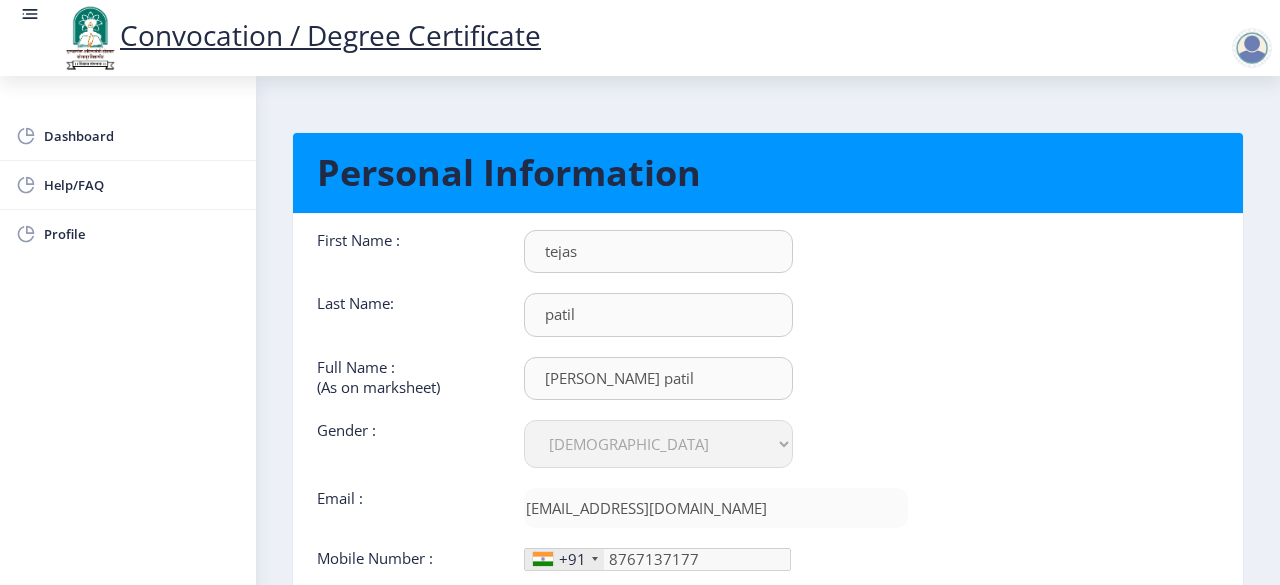 click on "Convocation / Degree Certificate" 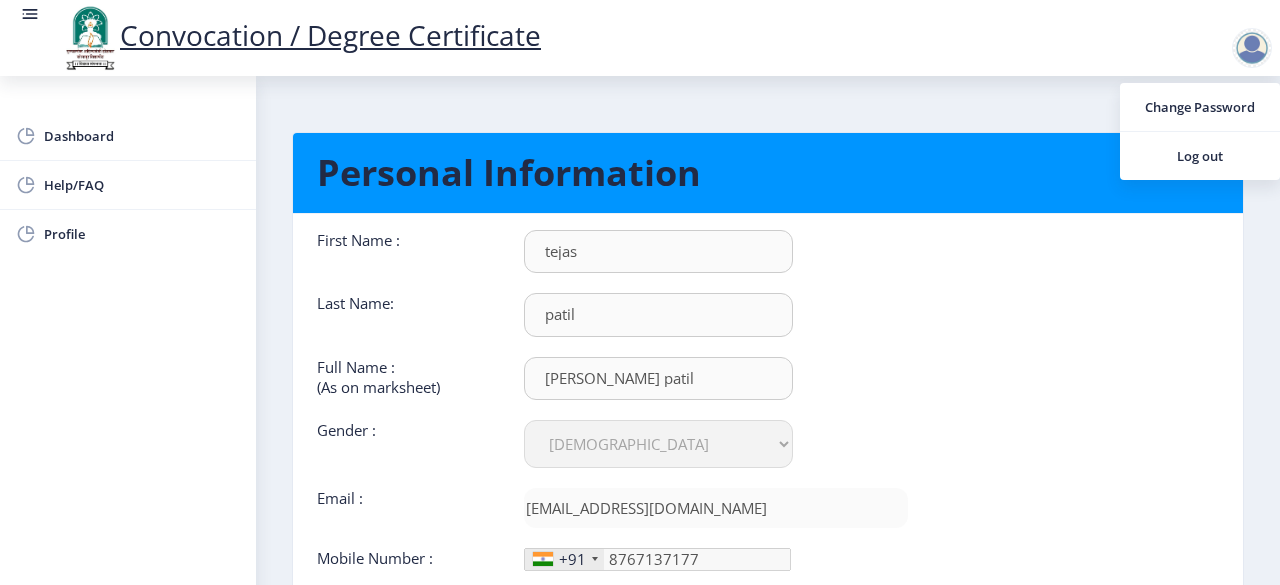 click 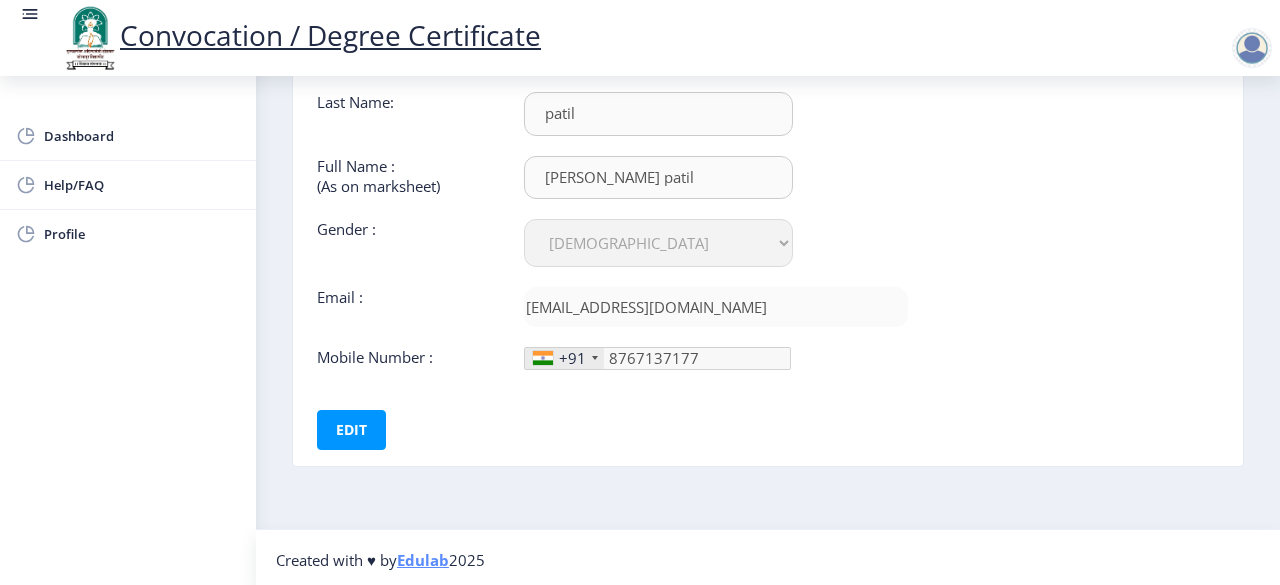scroll, scrollTop: 0, scrollLeft: 0, axis: both 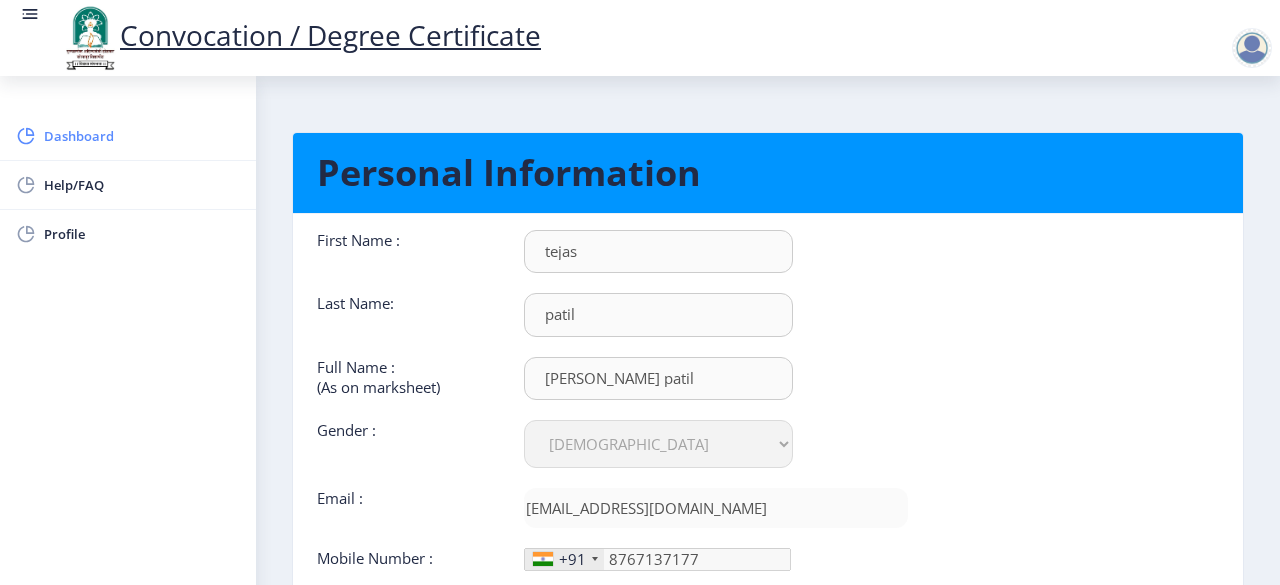 click on "Dashboard" 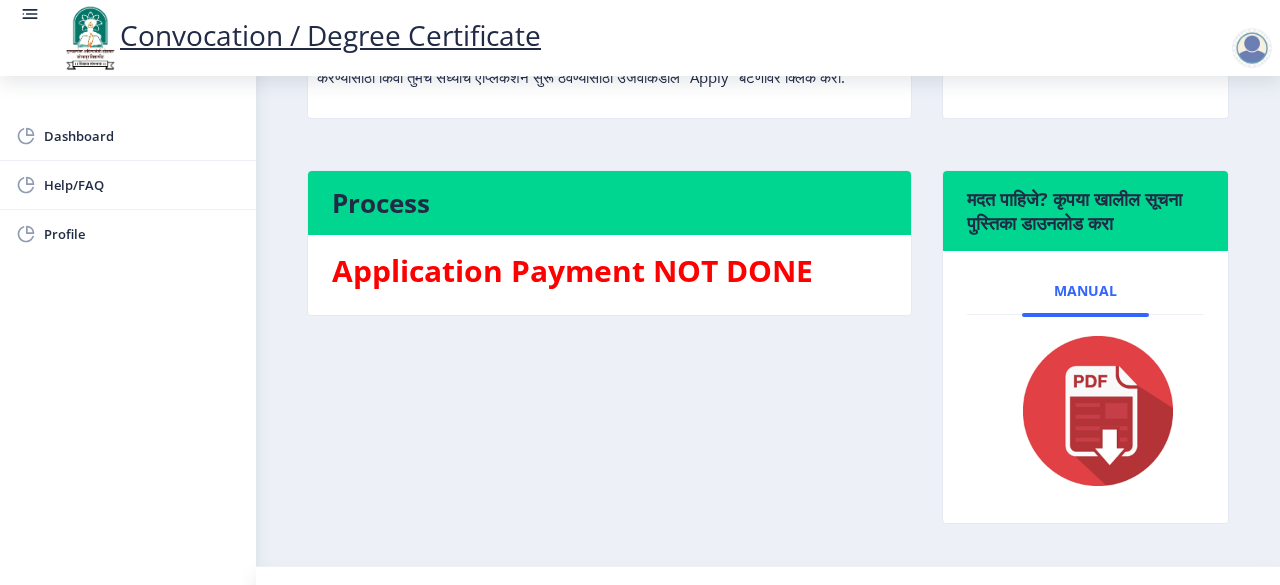 scroll, scrollTop: 434, scrollLeft: 0, axis: vertical 